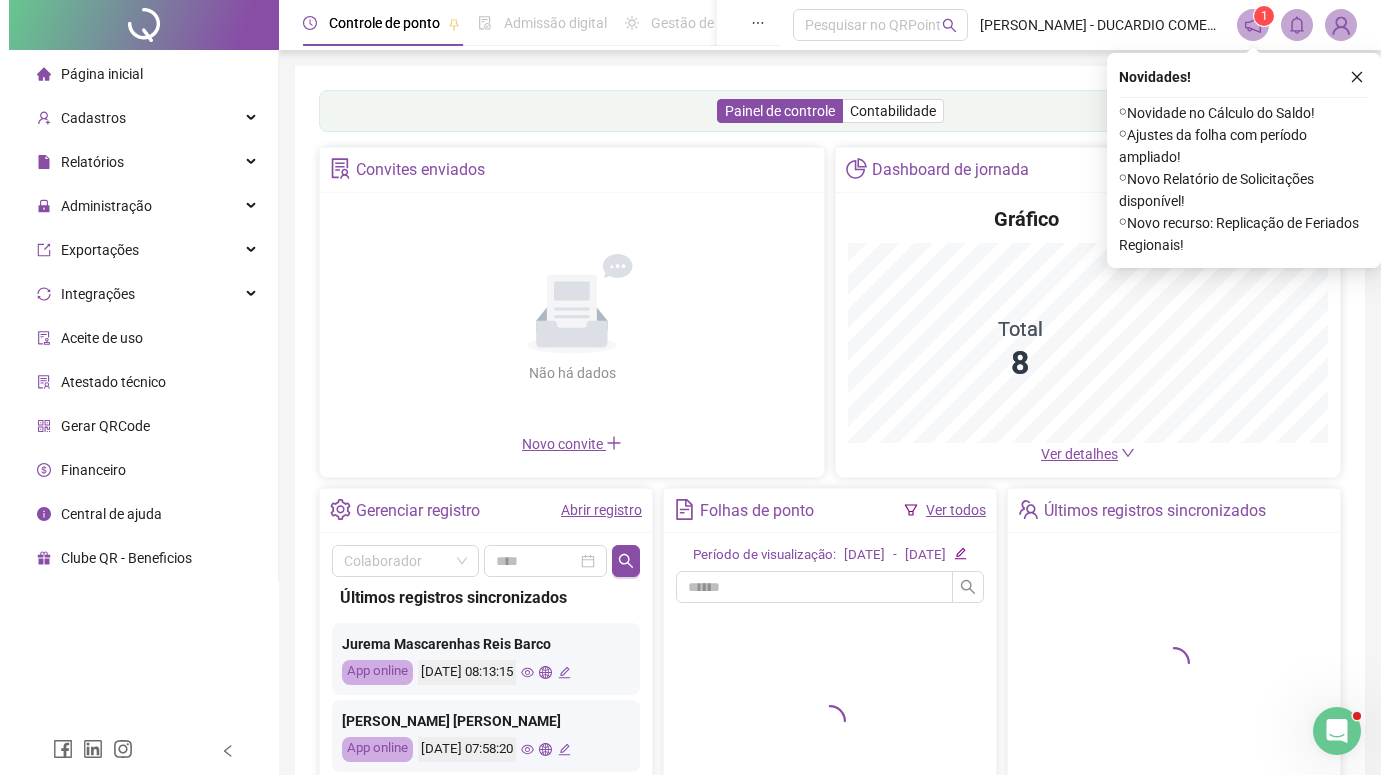 scroll, scrollTop: 0, scrollLeft: 0, axis: both 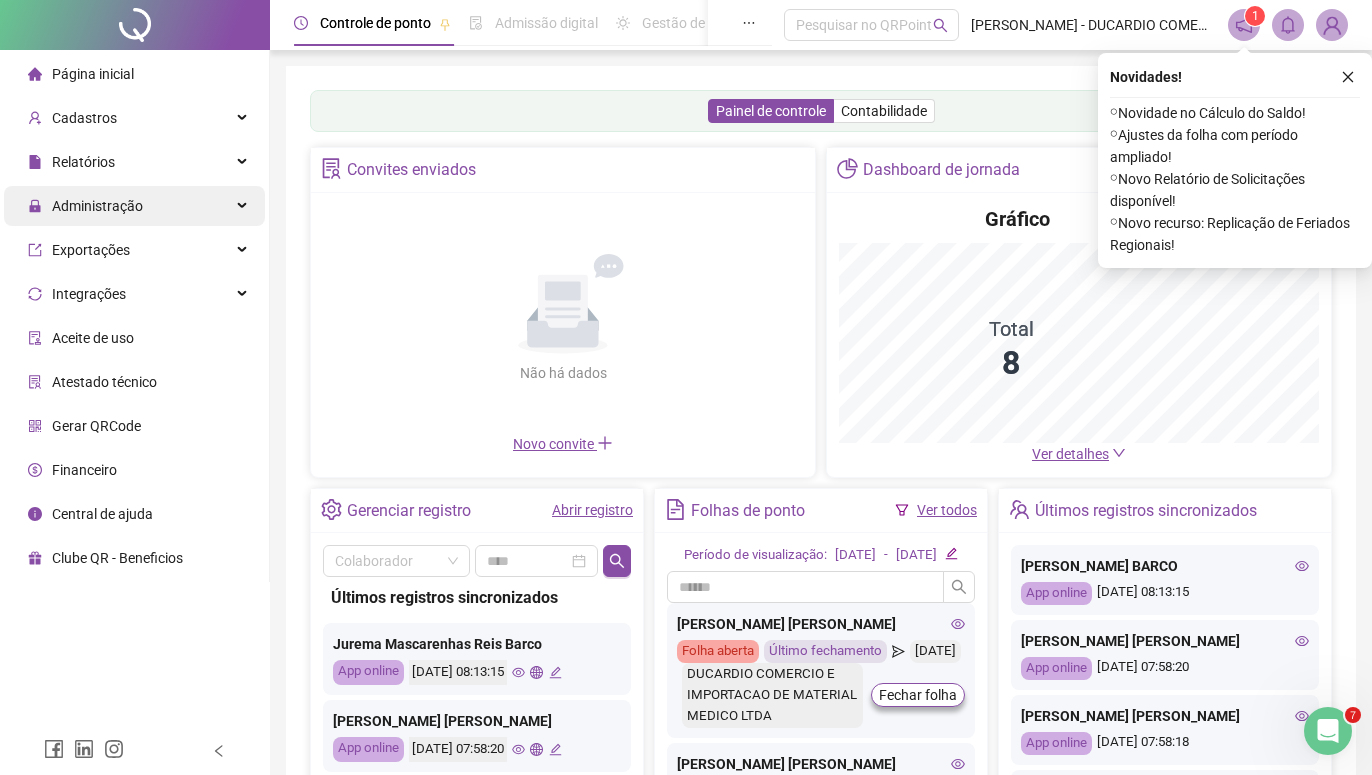 click on "Administração" at bounding box center [97, 206] 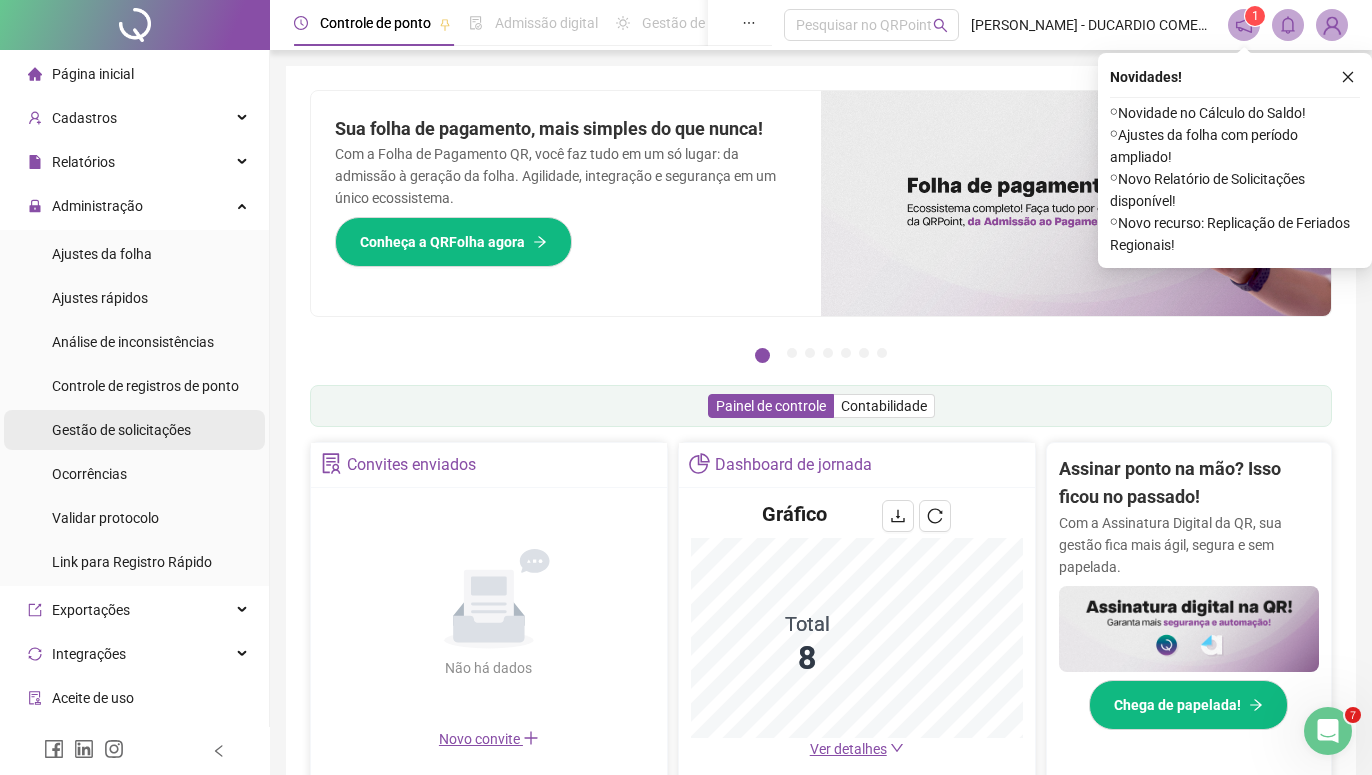 click on "Gestão de solicitações" at bounding box center (121, 430) 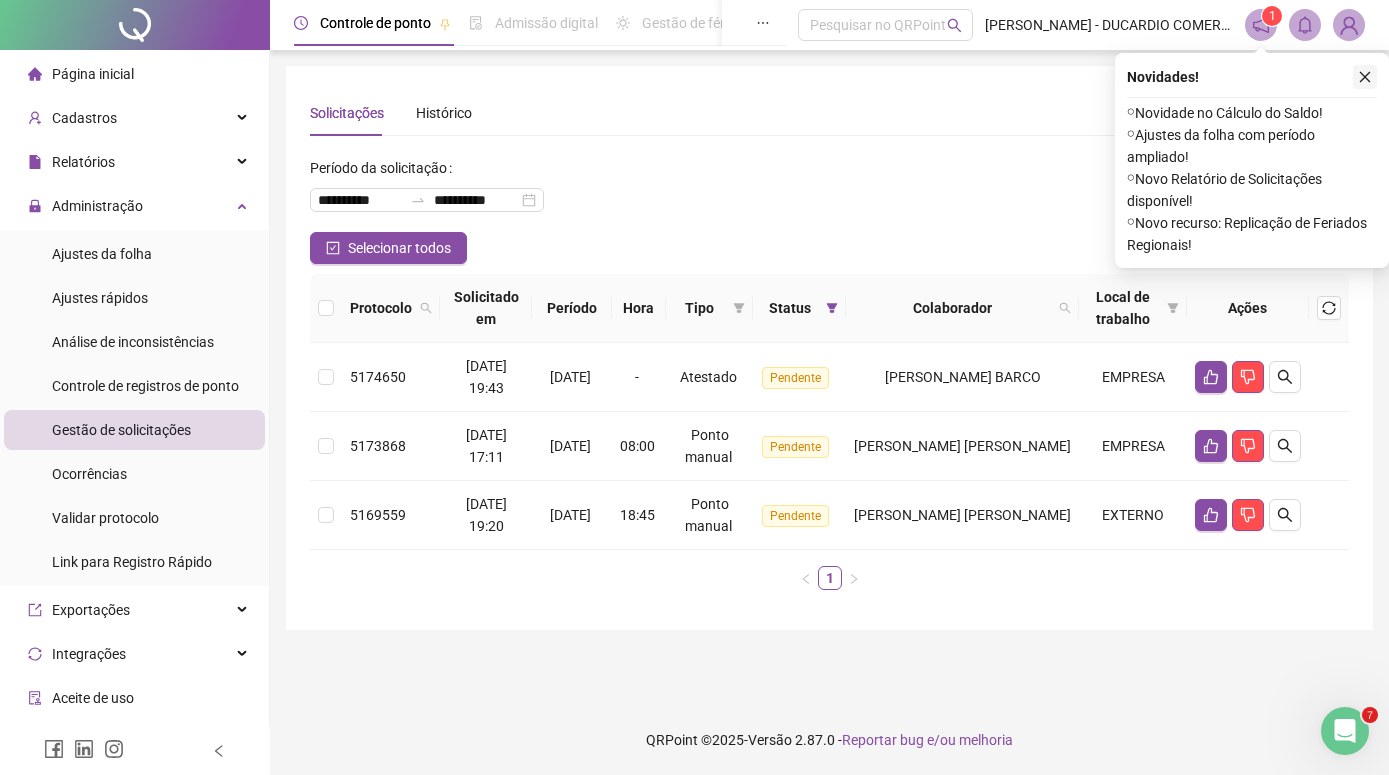 click 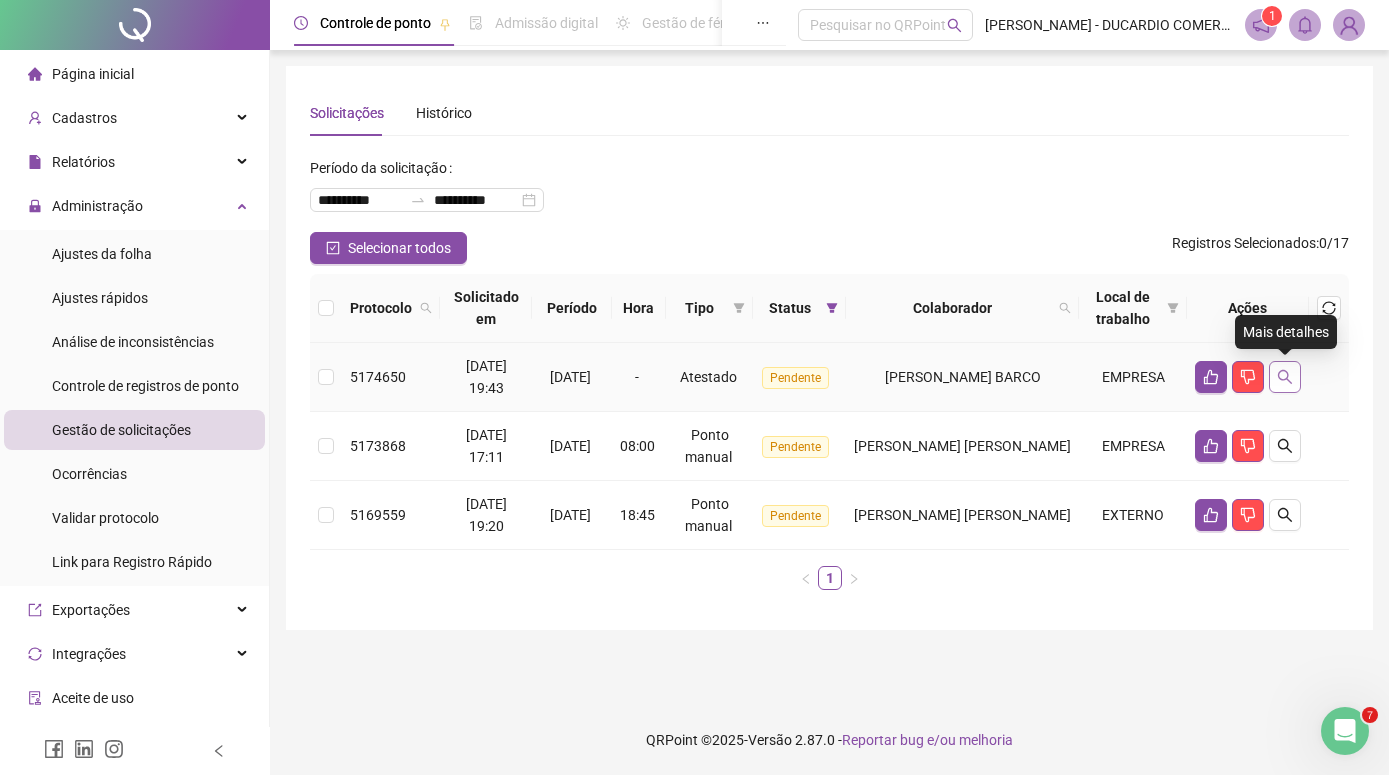 click 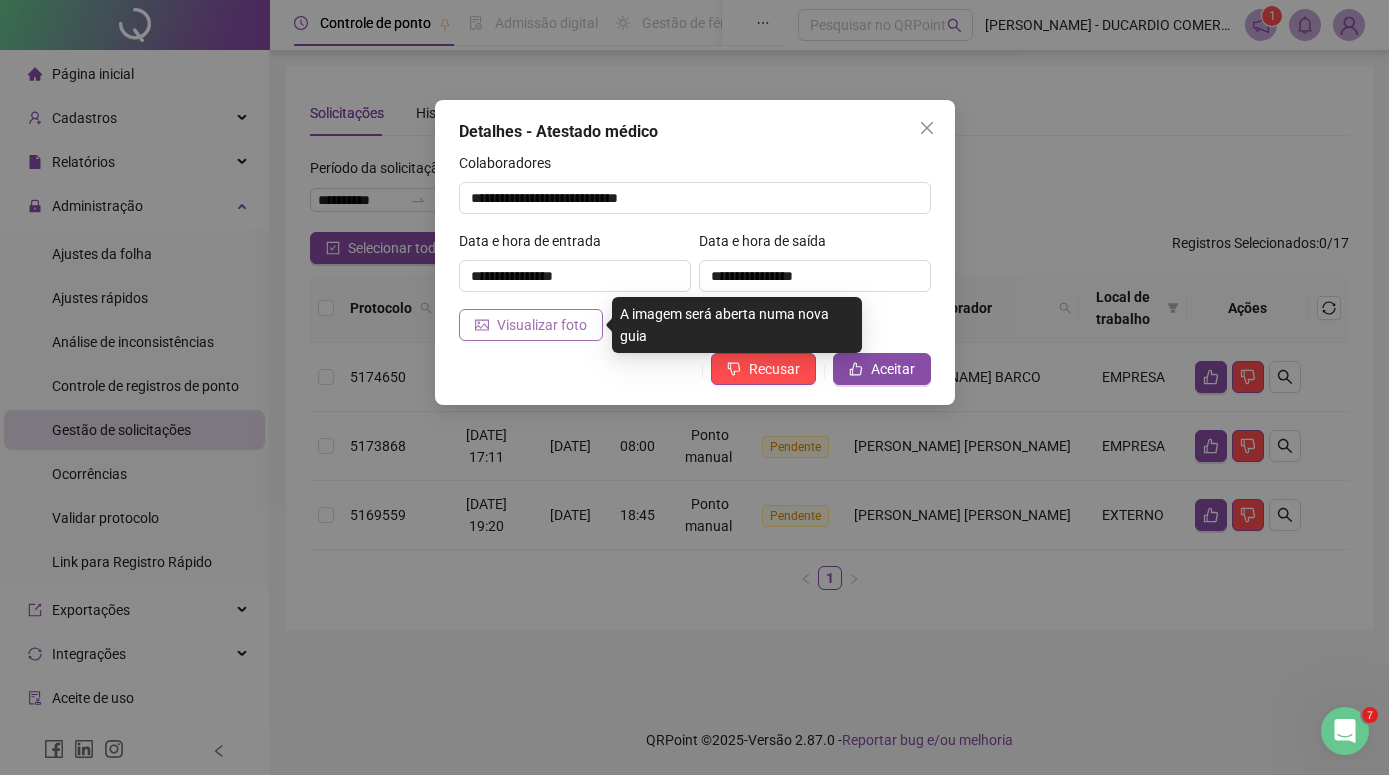 click on "Visualizar foto" at bounding box center [542, 325] 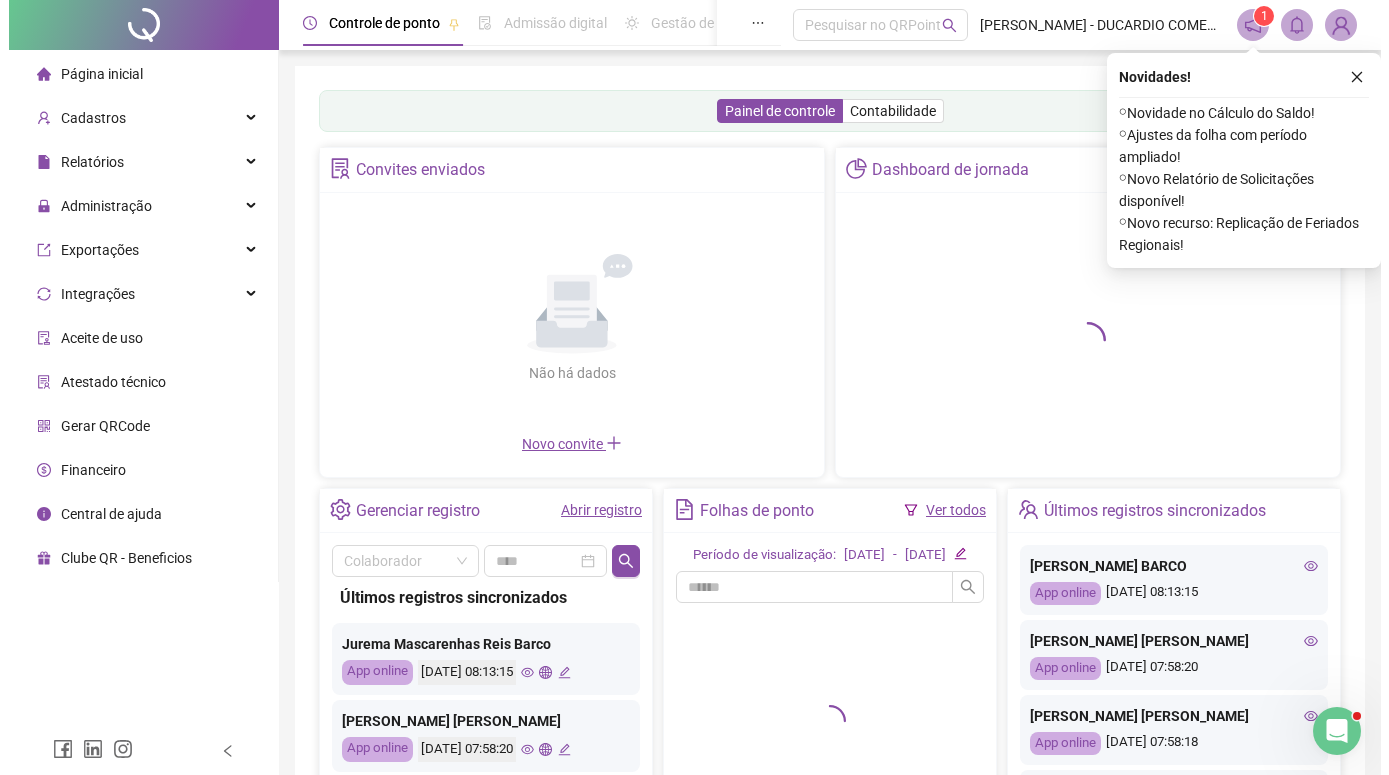 scroll, scrollTop: 0, scrollLeft: 0, axis: both 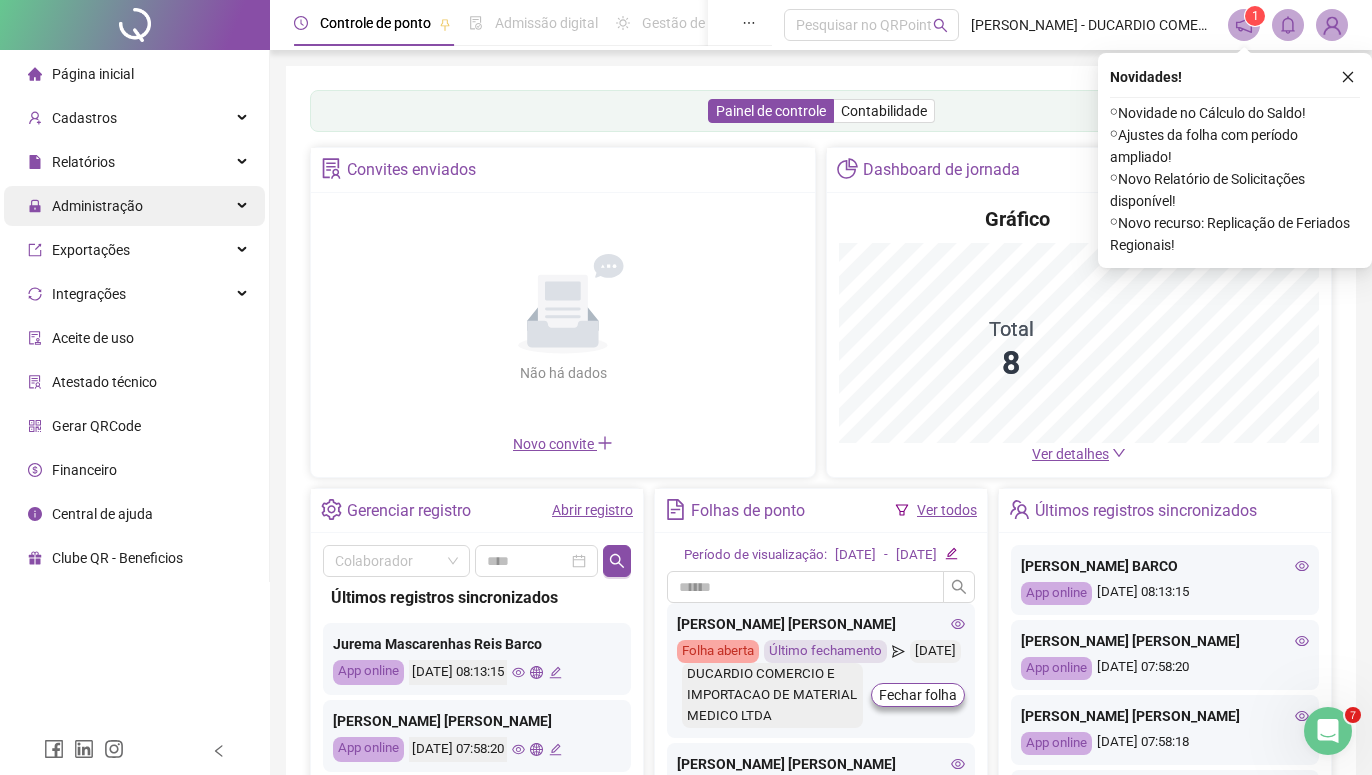 click on "Administração" at bounding box center (134, 206) 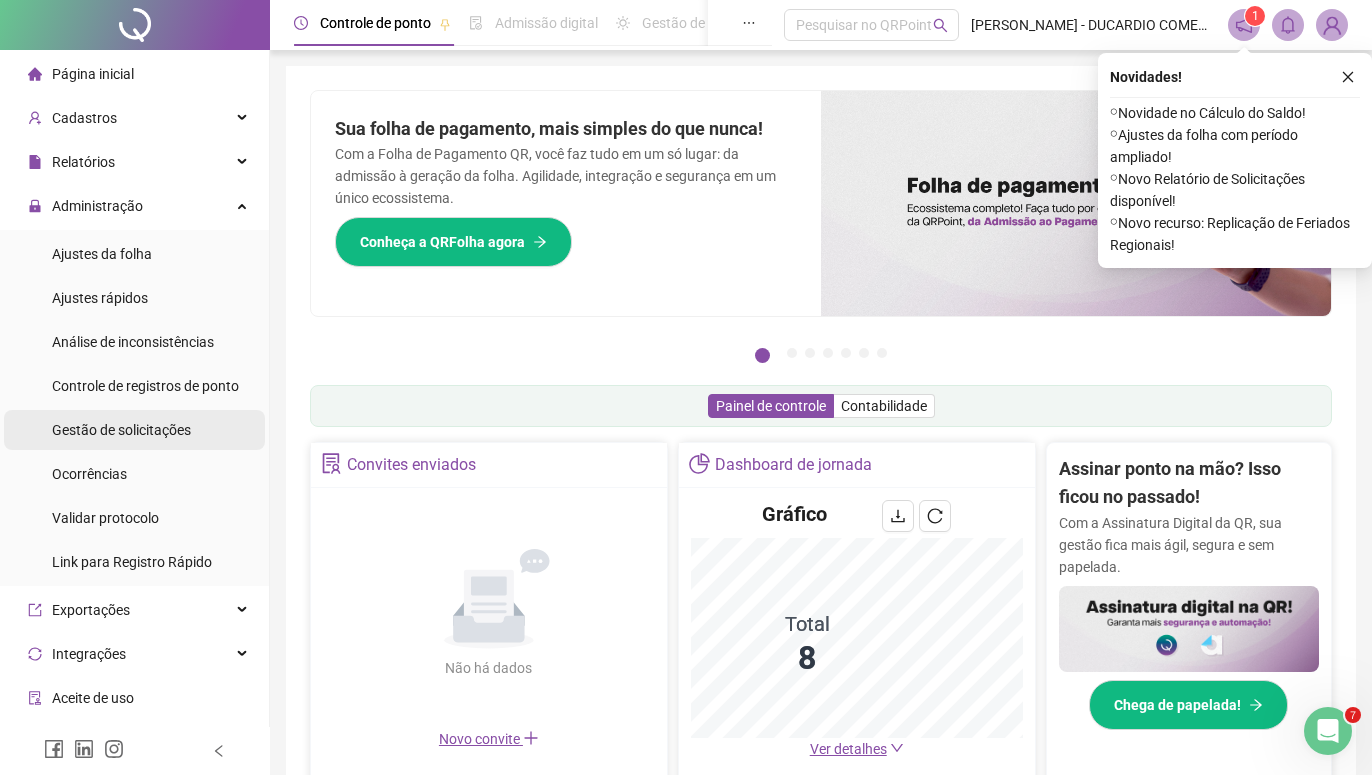 click on "Gestão de solicitações" at bounding box center [121, 430] 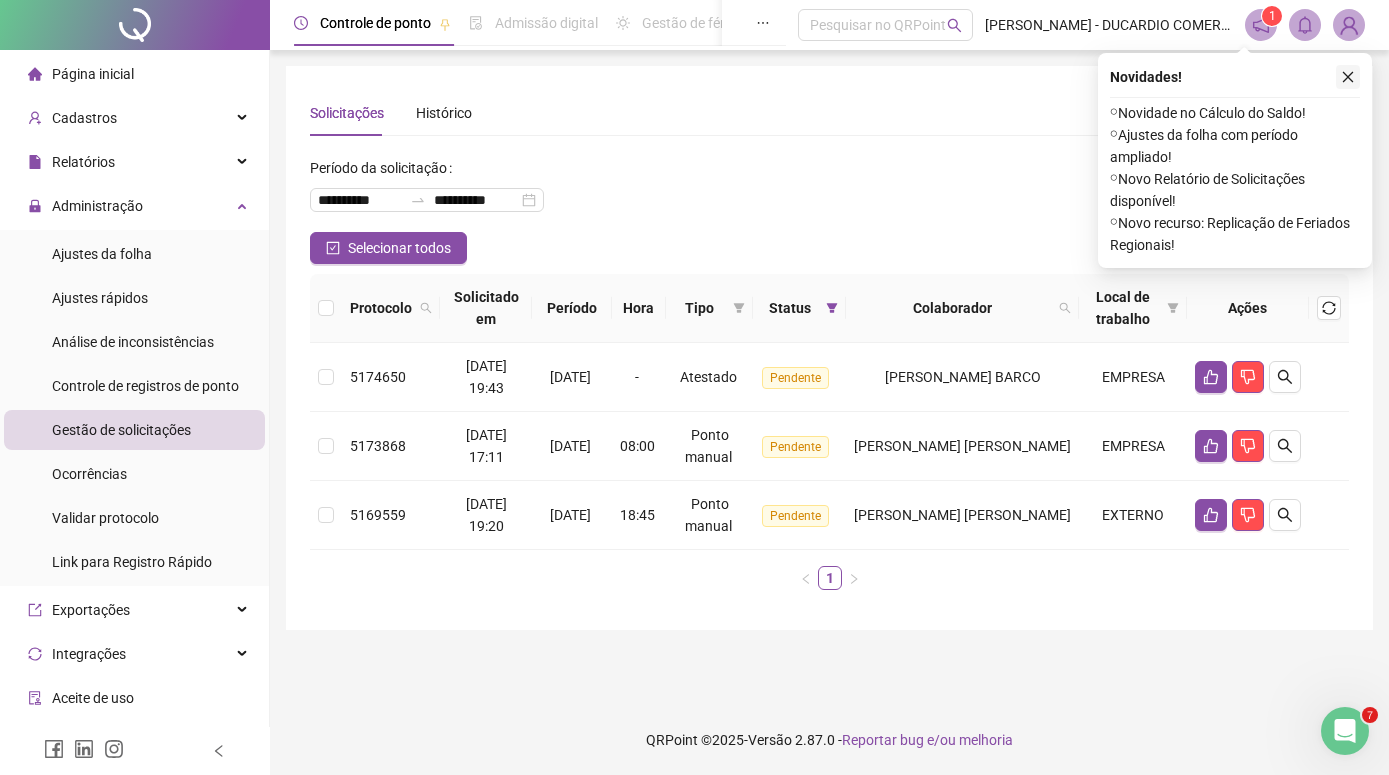 click 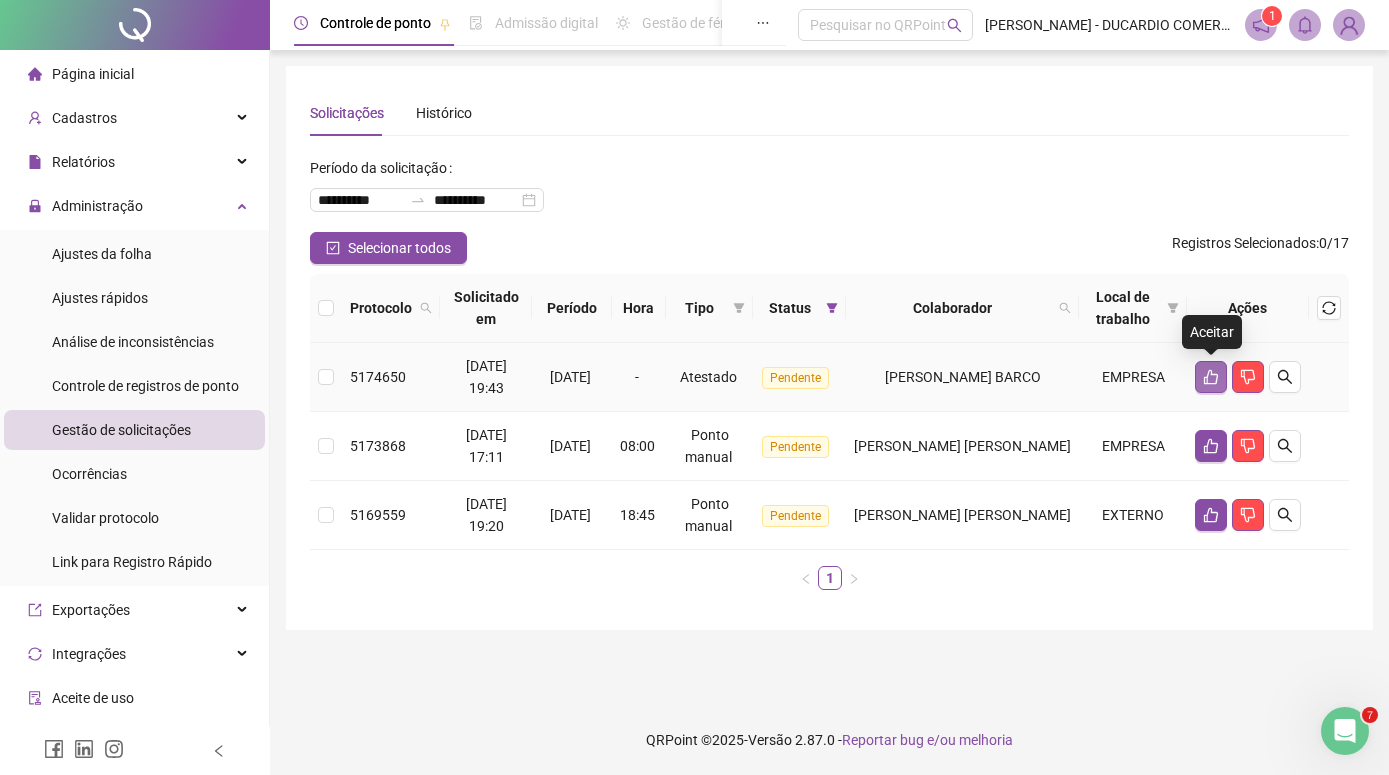 click 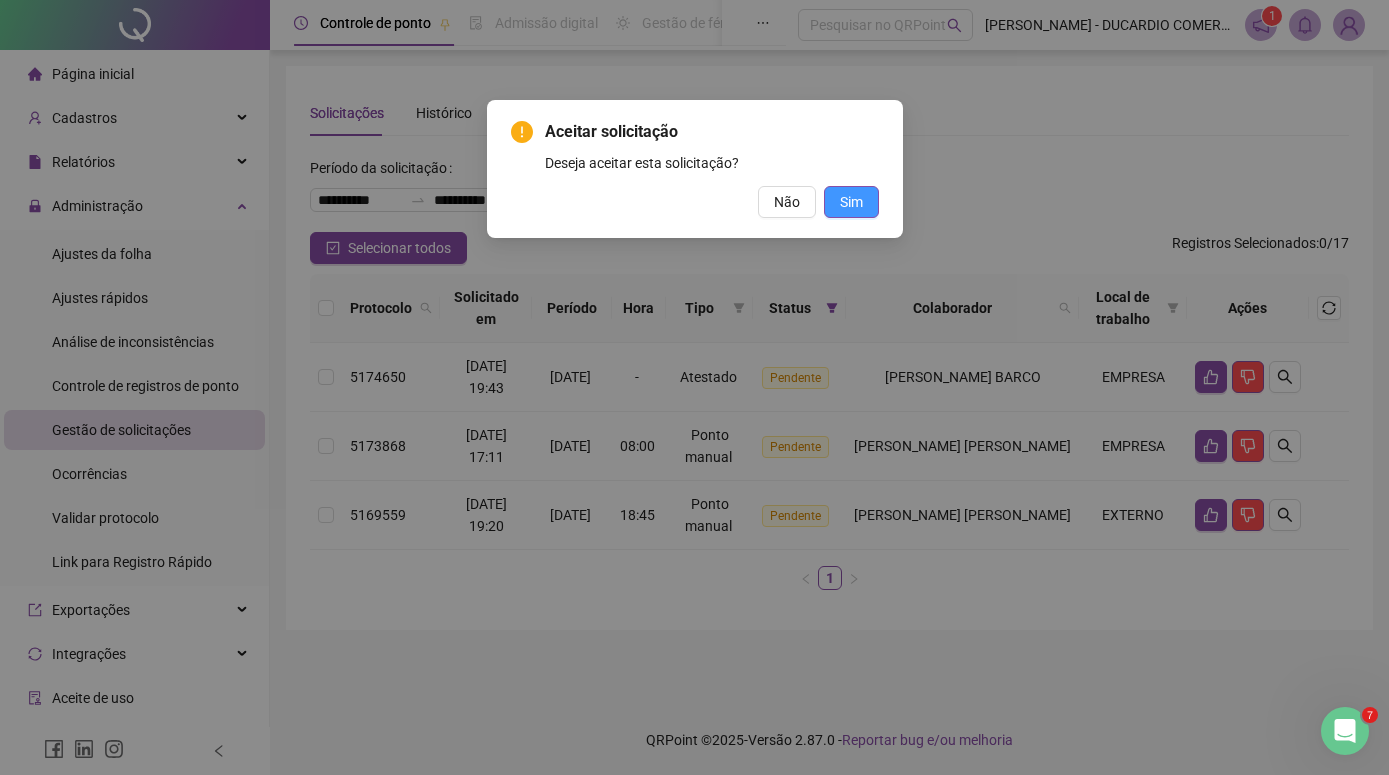 click on "Sim" at bounding box center (851, 202) 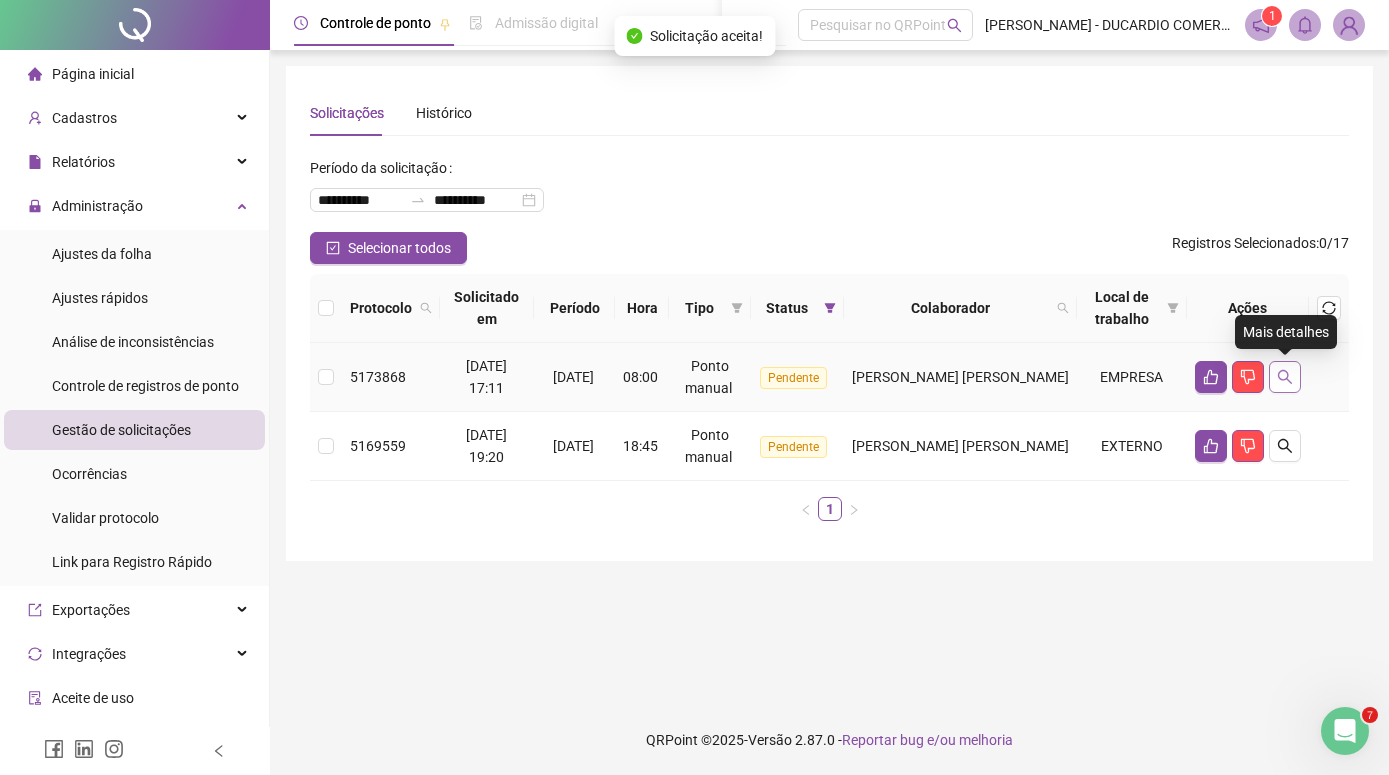 click 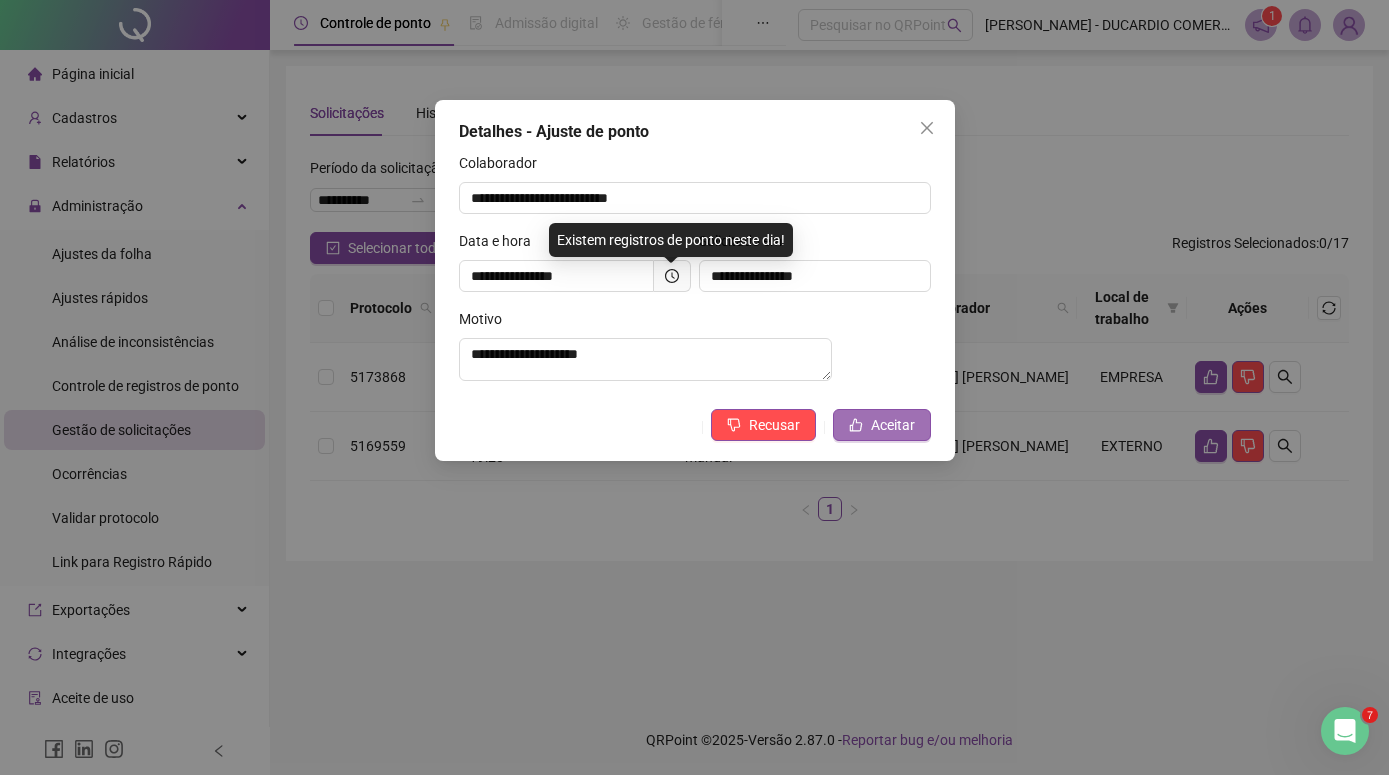 click on "Aceitar" at bounding box center (882, 425) 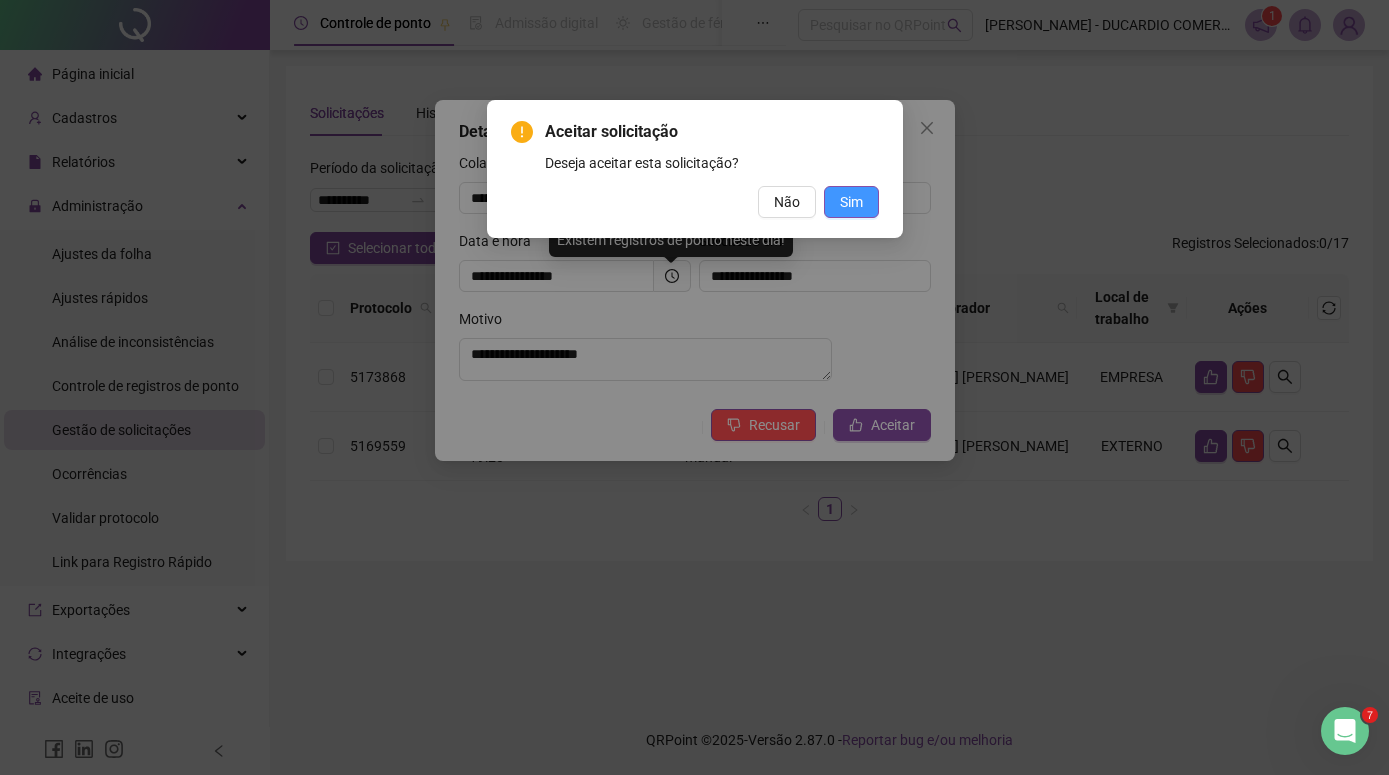 click on "Sim" at bounding box center (851, 202) 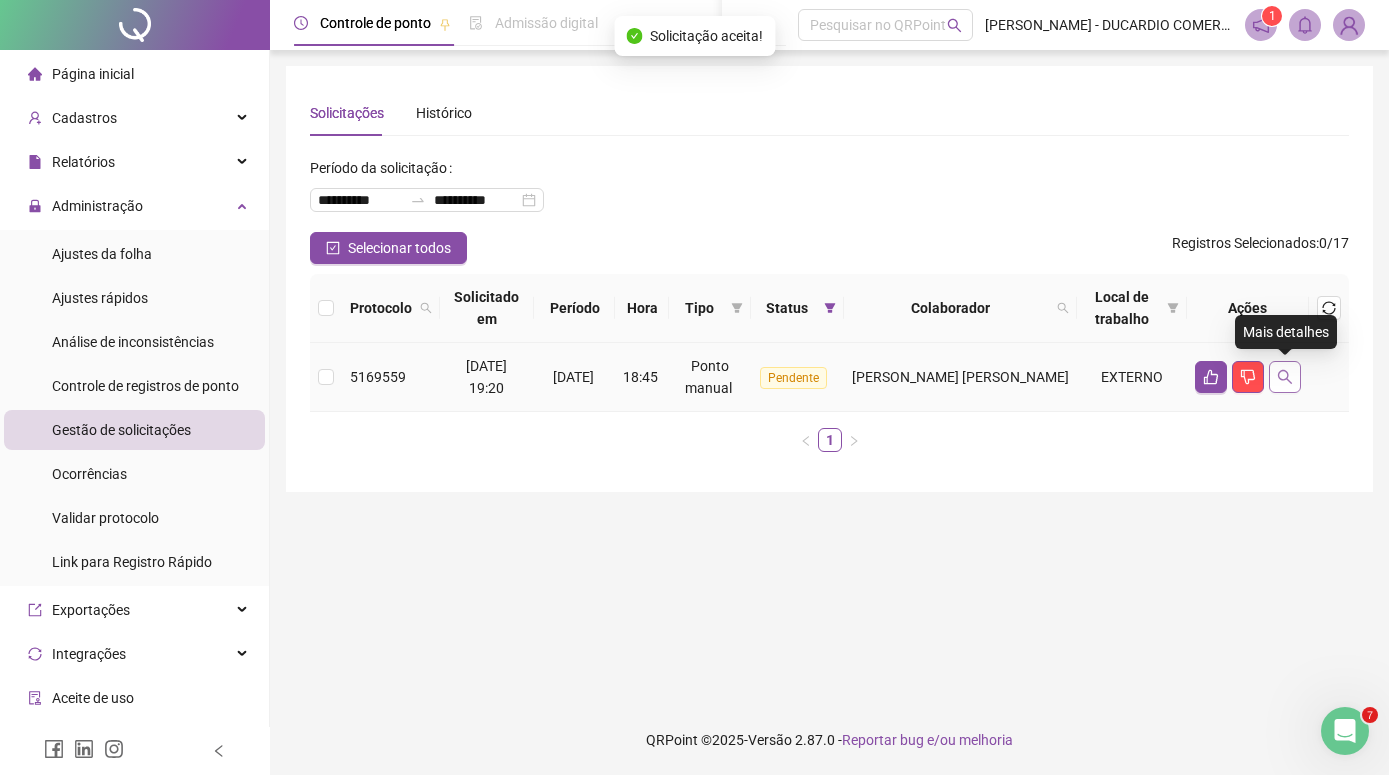 click 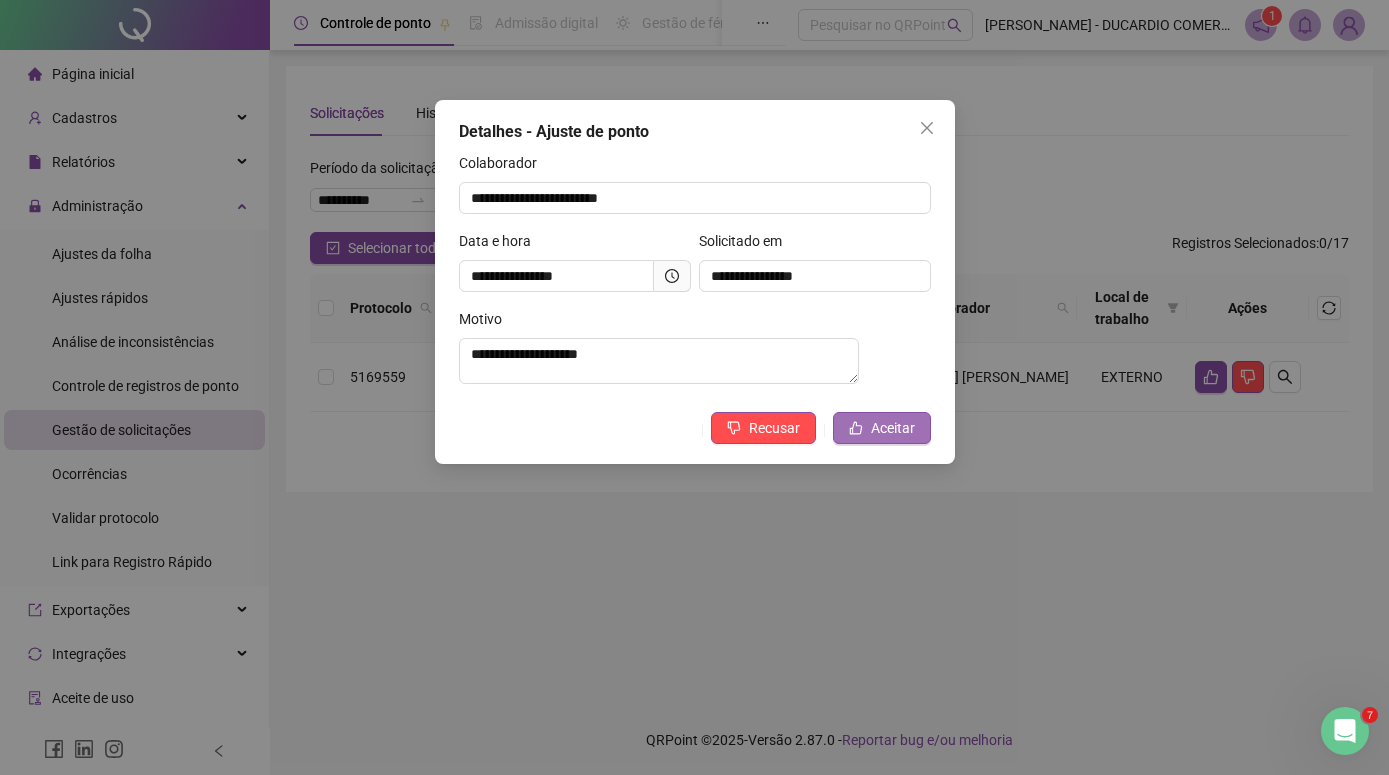 click on "Aceitar" at bounding box center (893, 428) 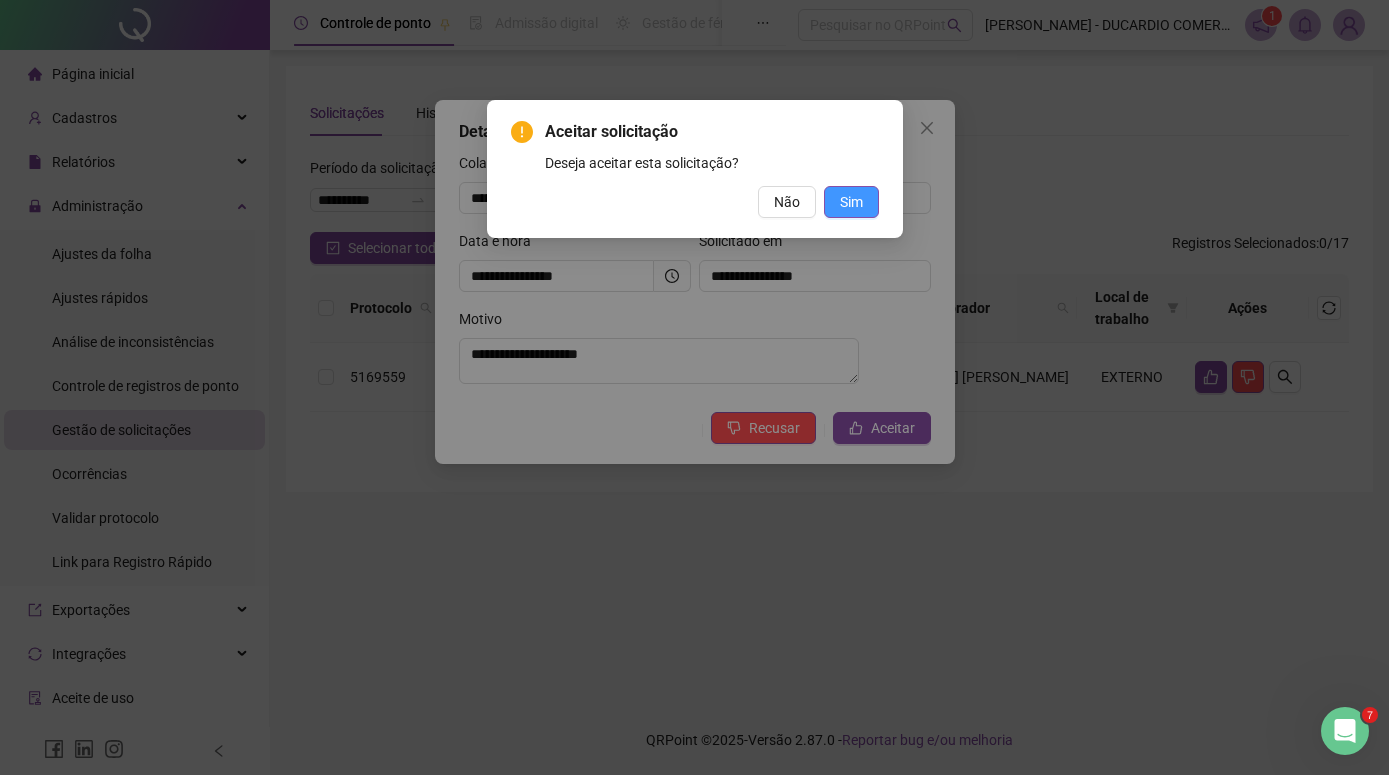 click on "Sim" at bounding box center [851, 202] 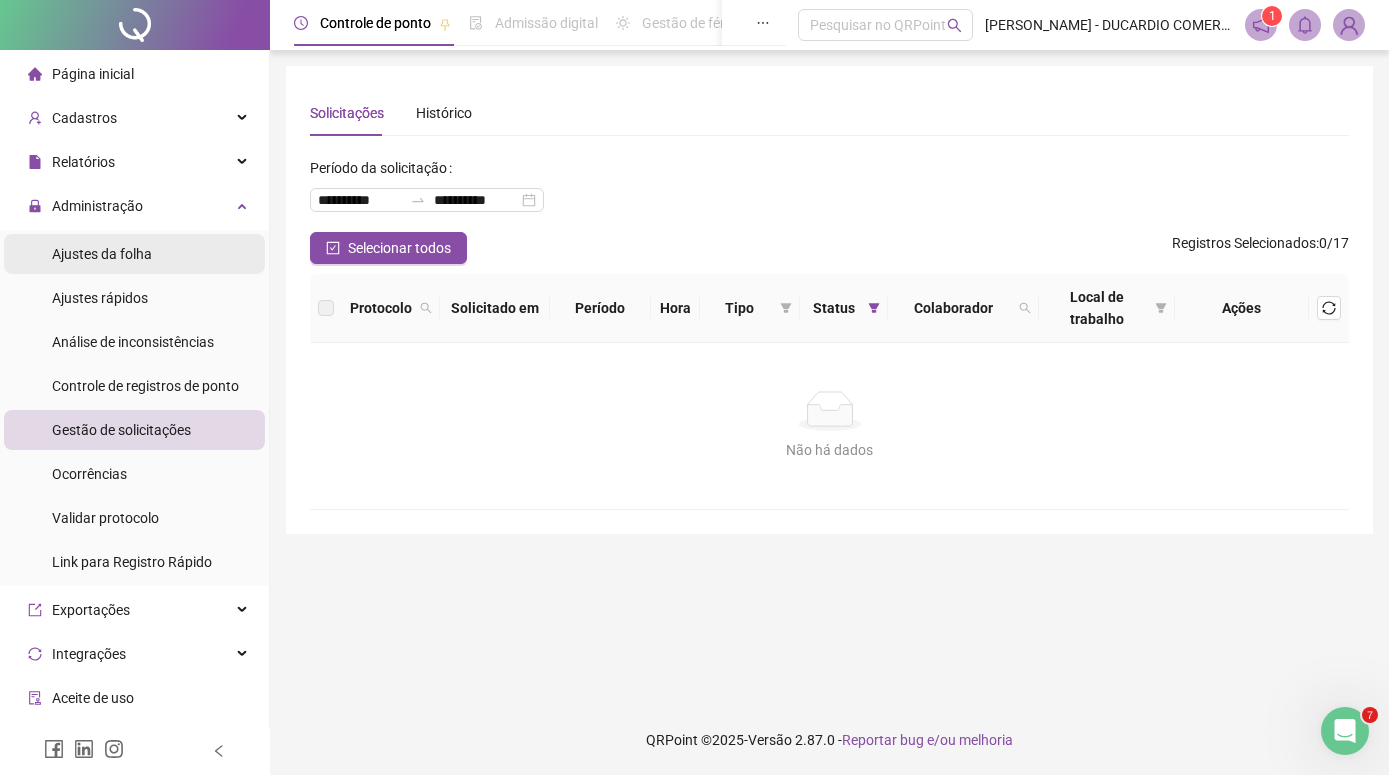 click on "Ajustes da folha" at bounding box center [102, 254] 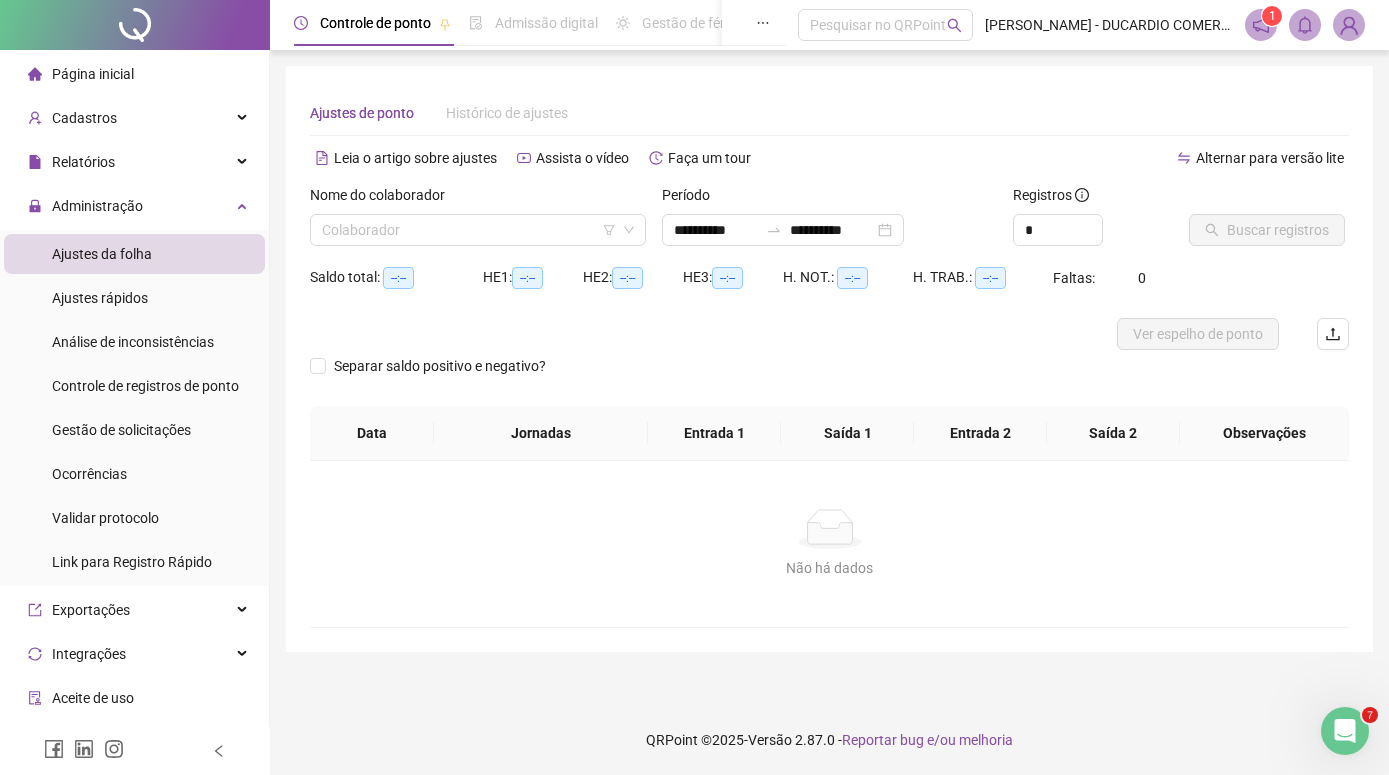 type on "**********" 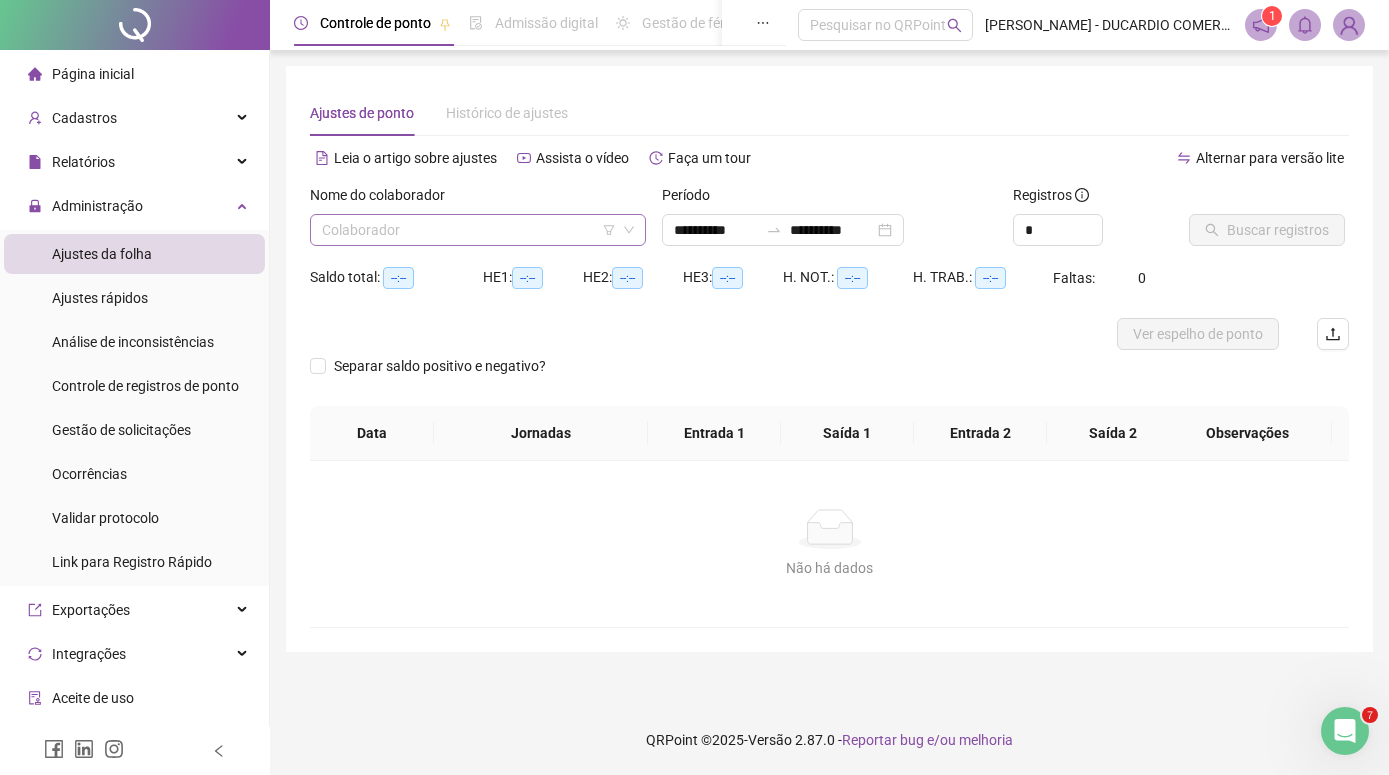 click at bounding box center (472, 230) 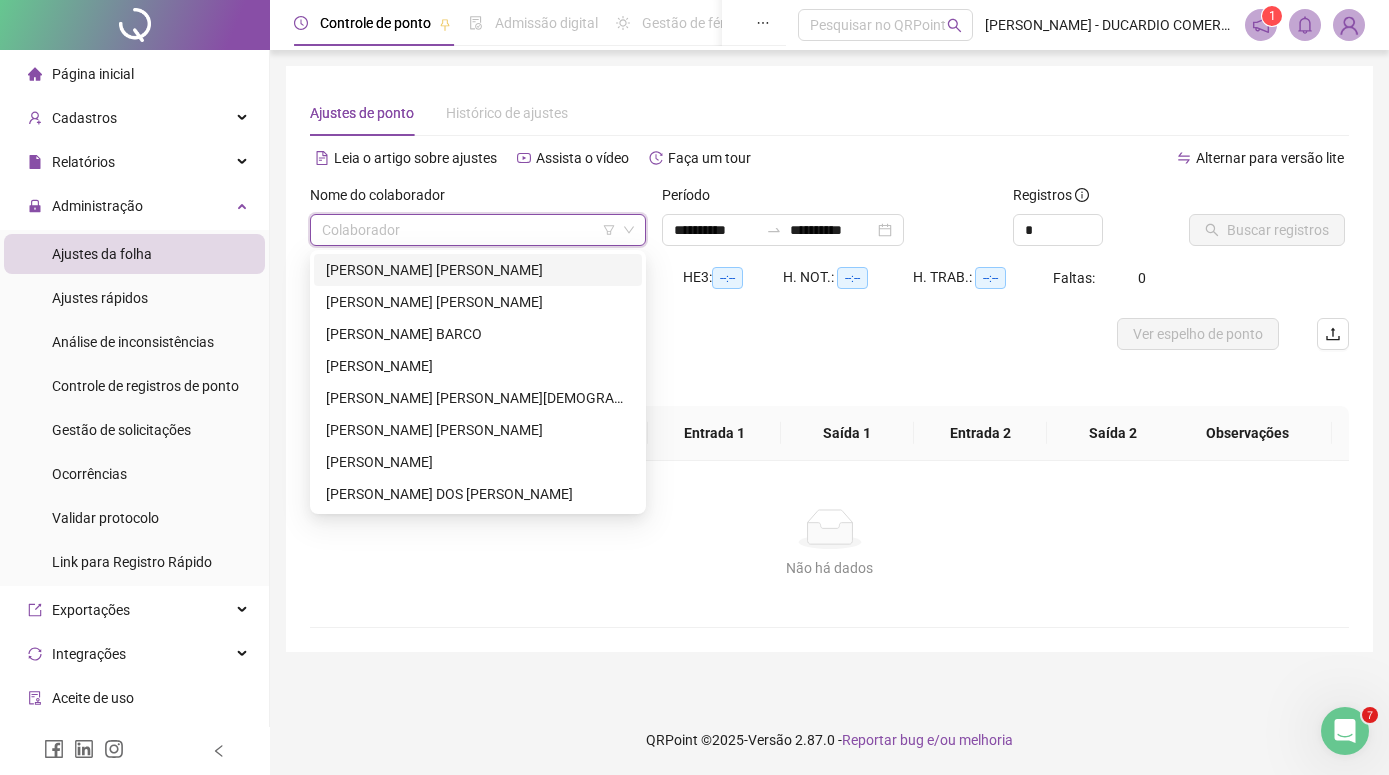type on "*" 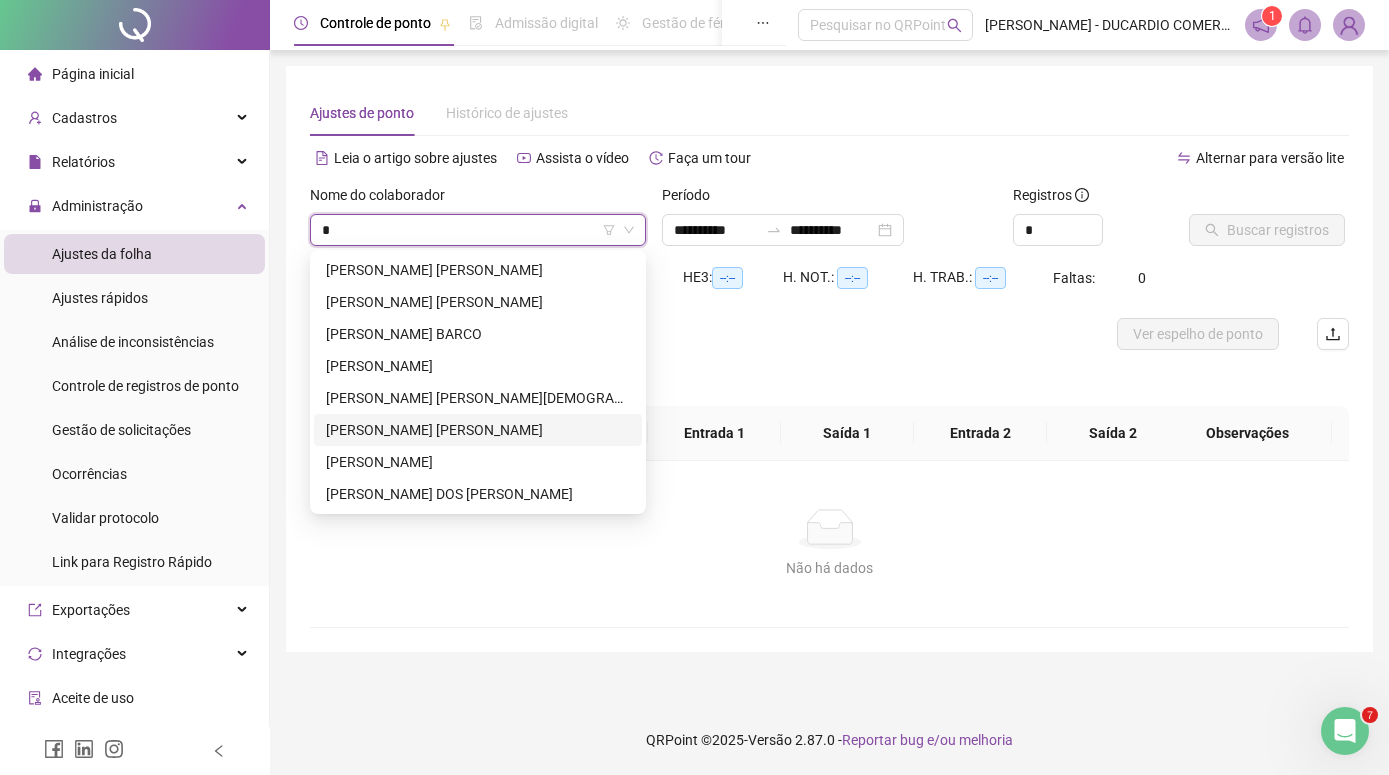 click on "[PERSON_NAME] [PERSON_NAME]" at bounding box center [478, 430] 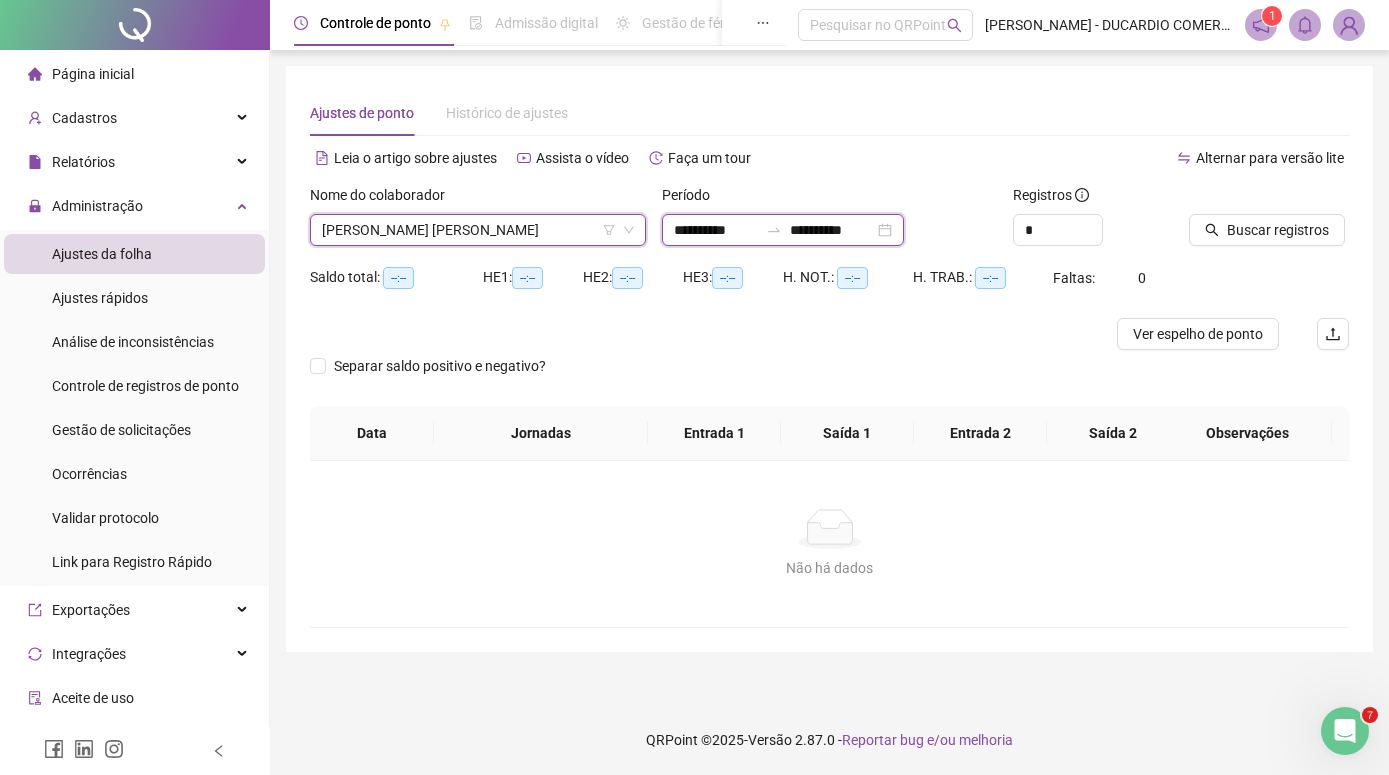 click on "**********" at bounding box center [716, 230] 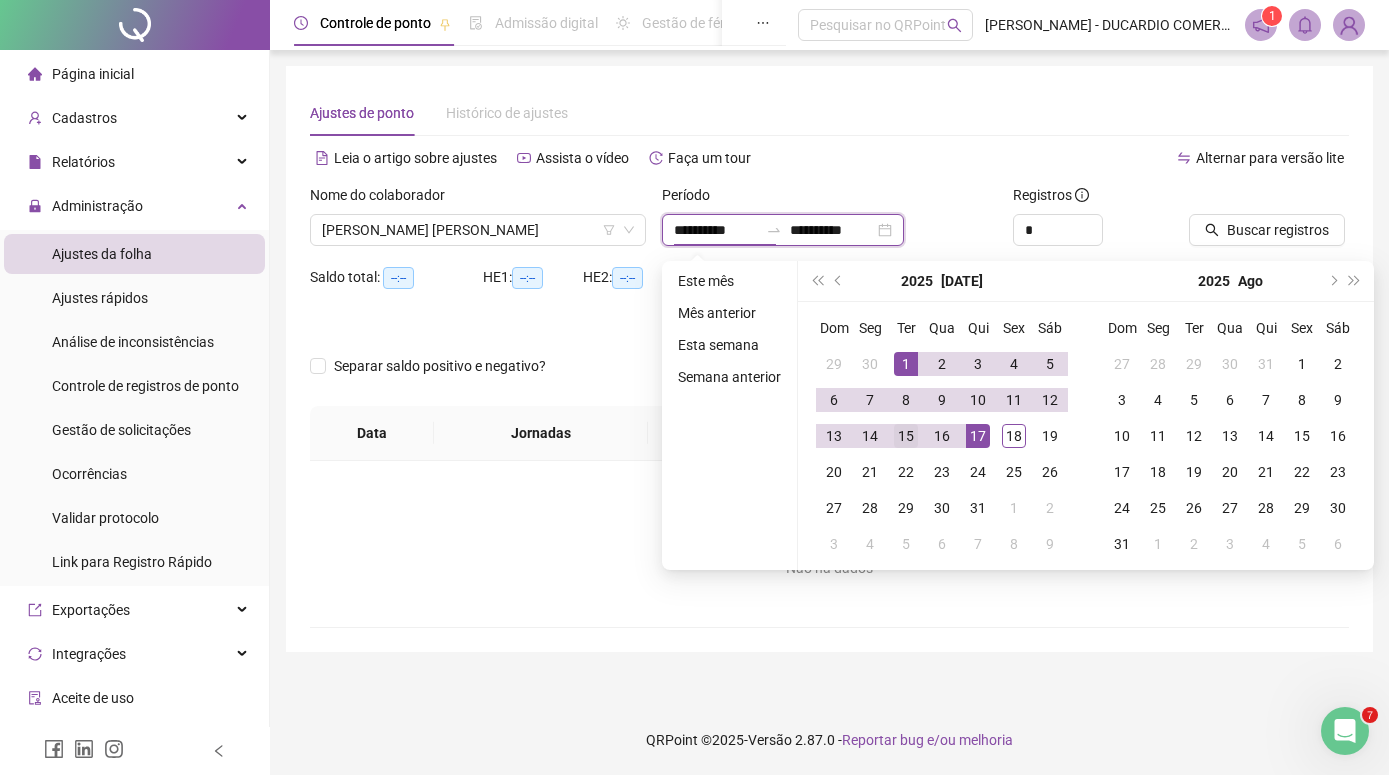 type on "**********" 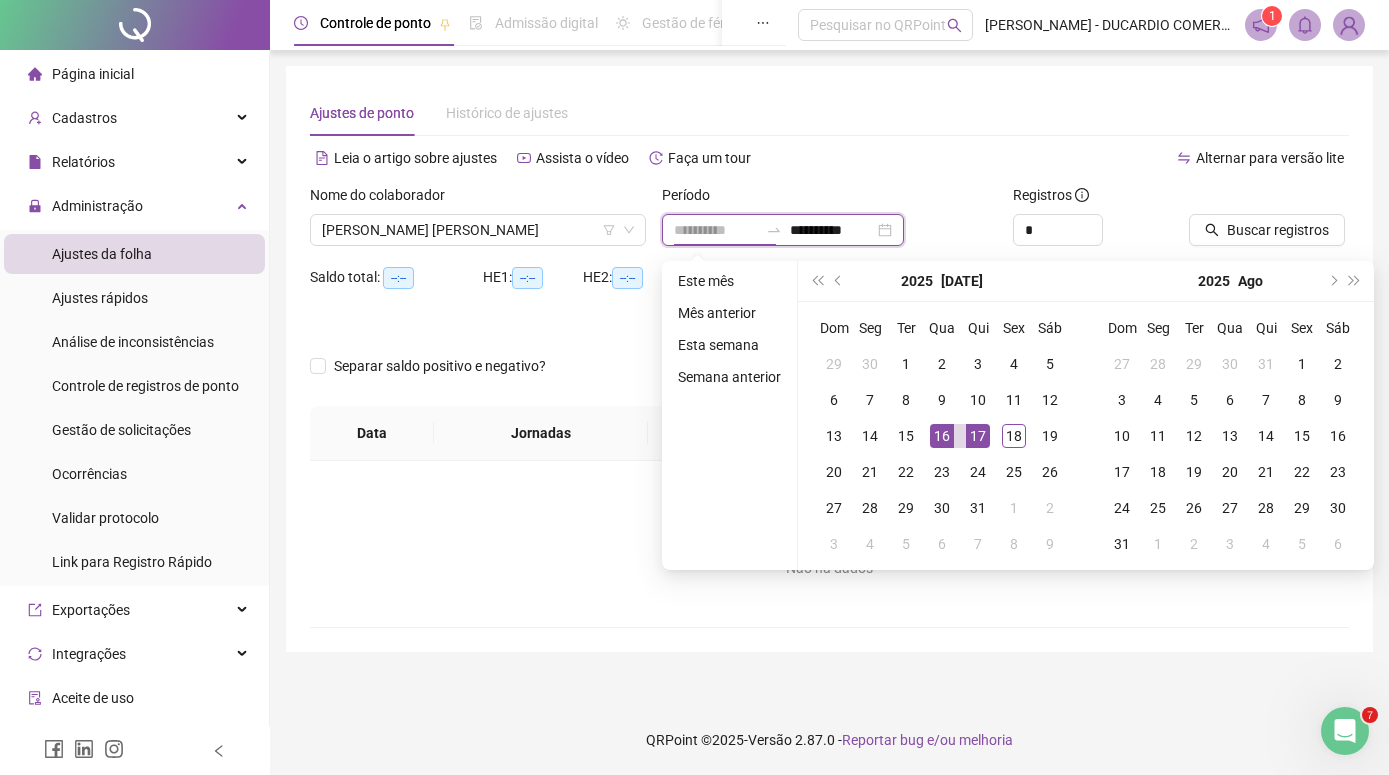type on "**********" 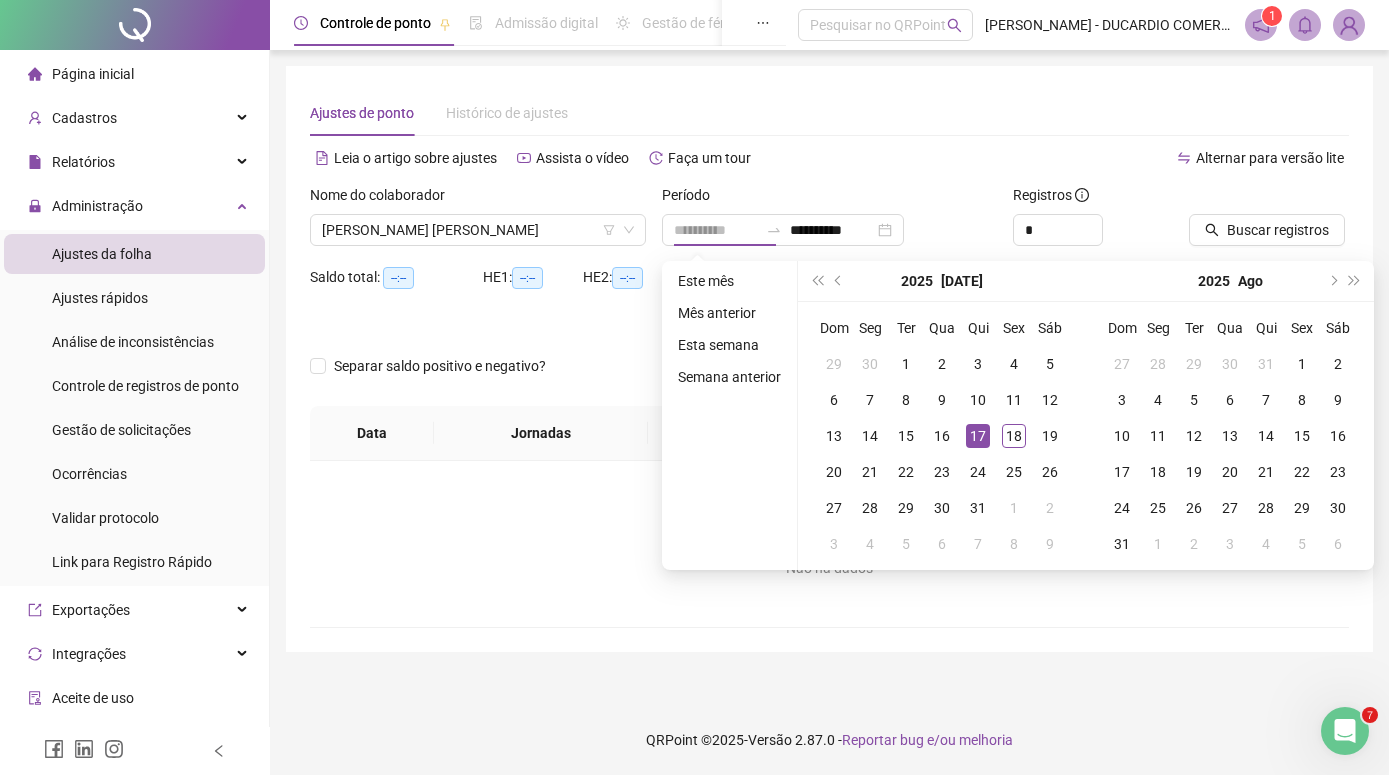 click on "17" at bounding box center (978, 436) 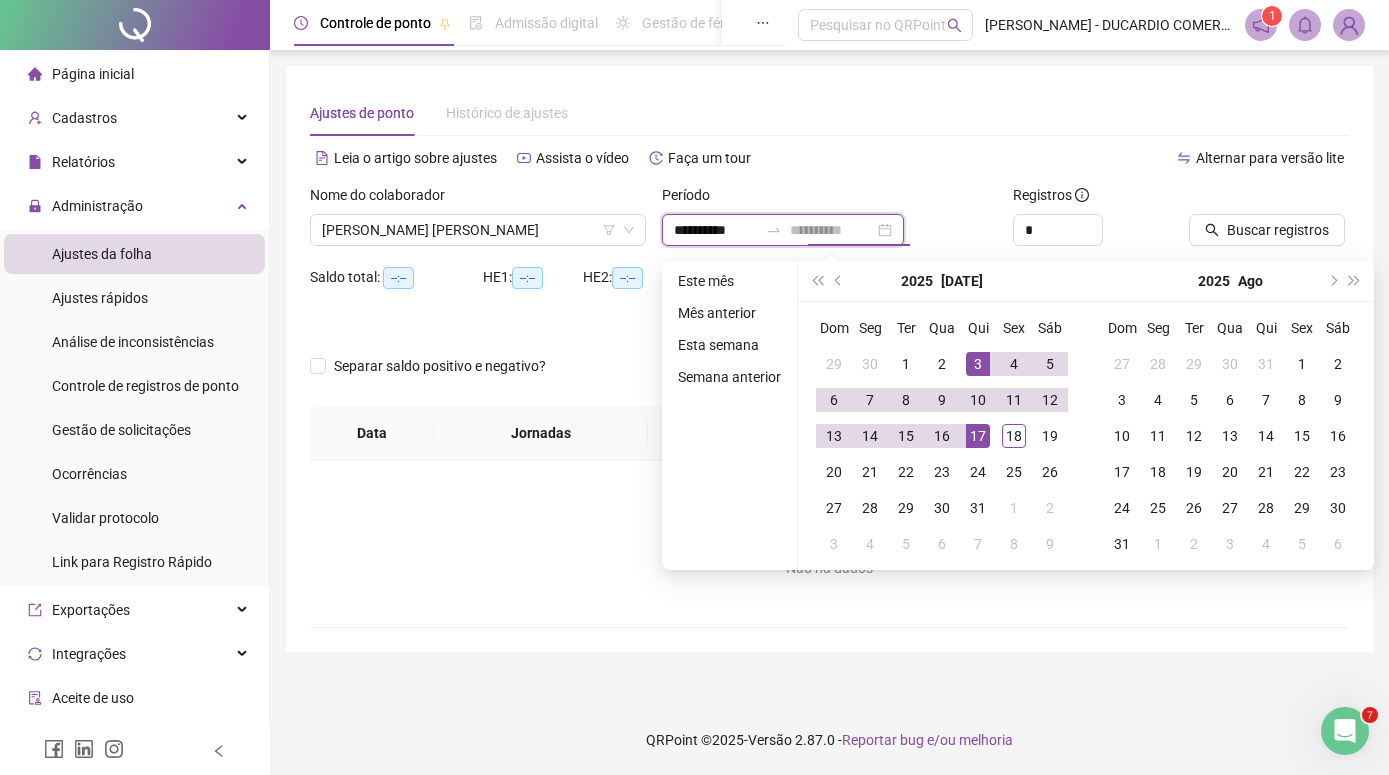 type on "**********" 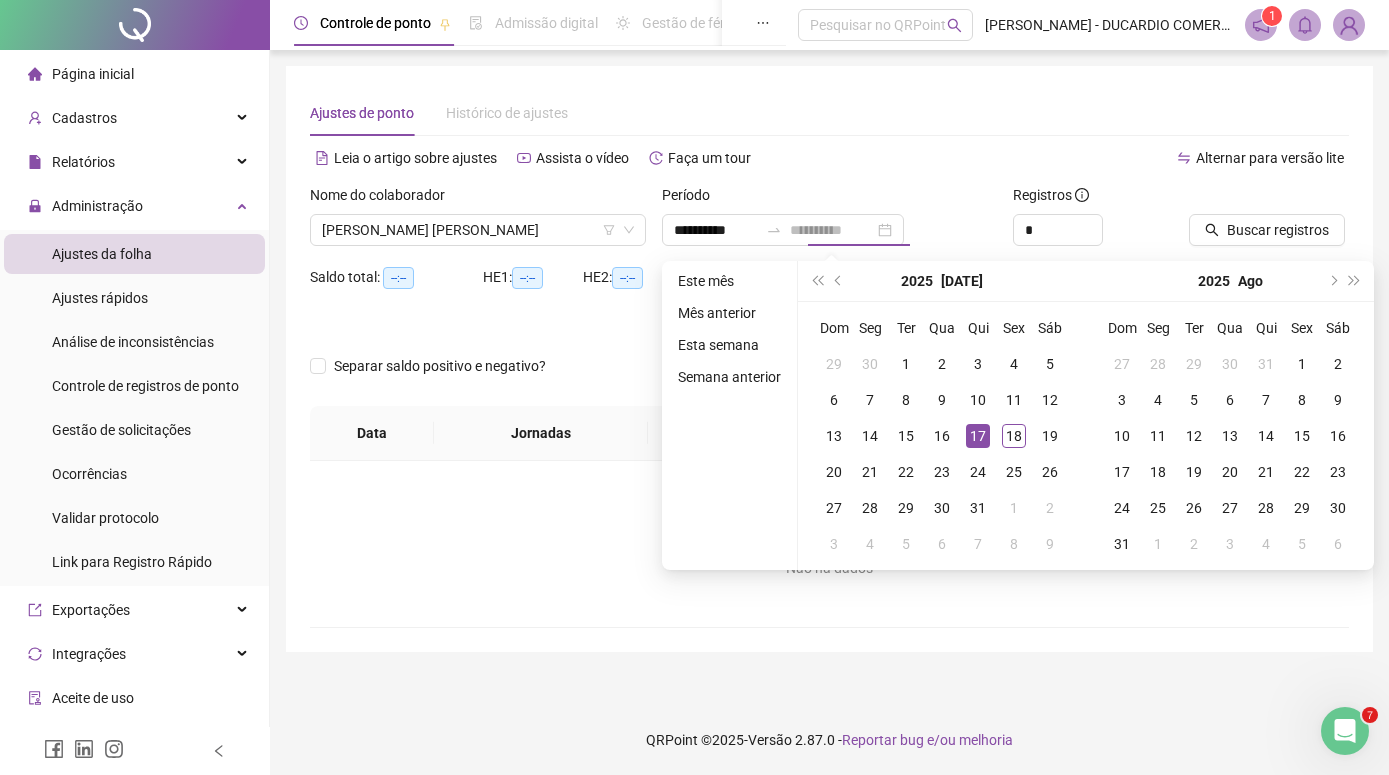 click on "17" at bounding box center (978, 436) 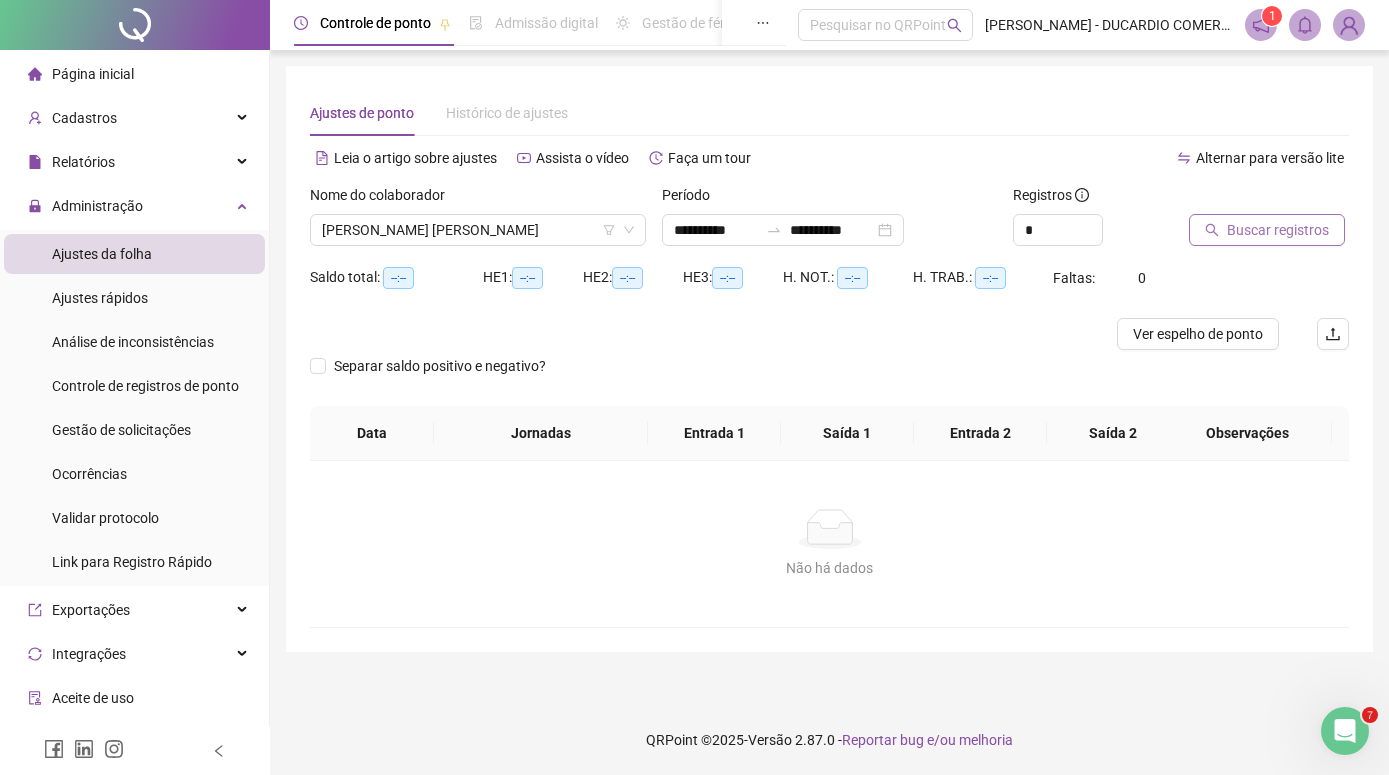 click on "Buscar registros" at bounding box center (1278, 230) 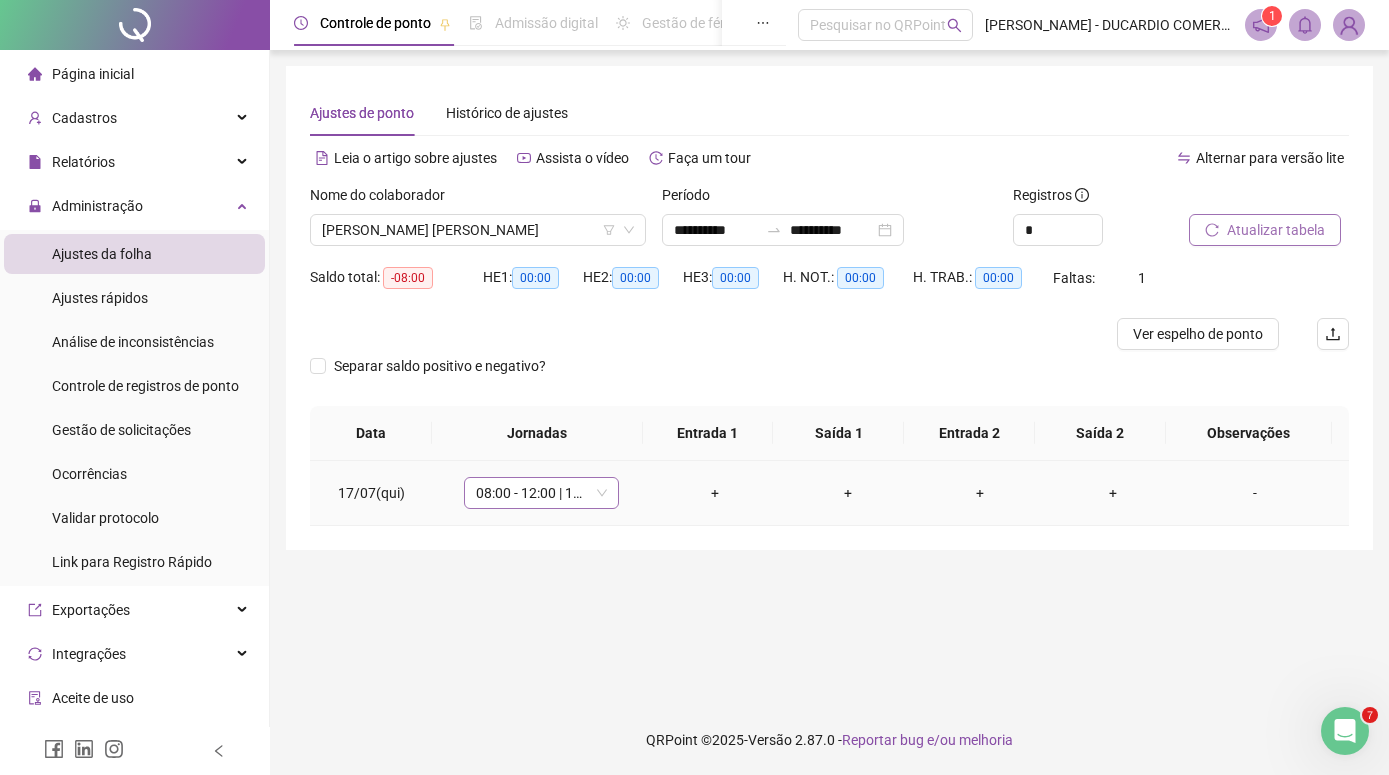 click on "08:00 - 12:00 | 13:00 - 17:00" at bounding box center [541, 493] 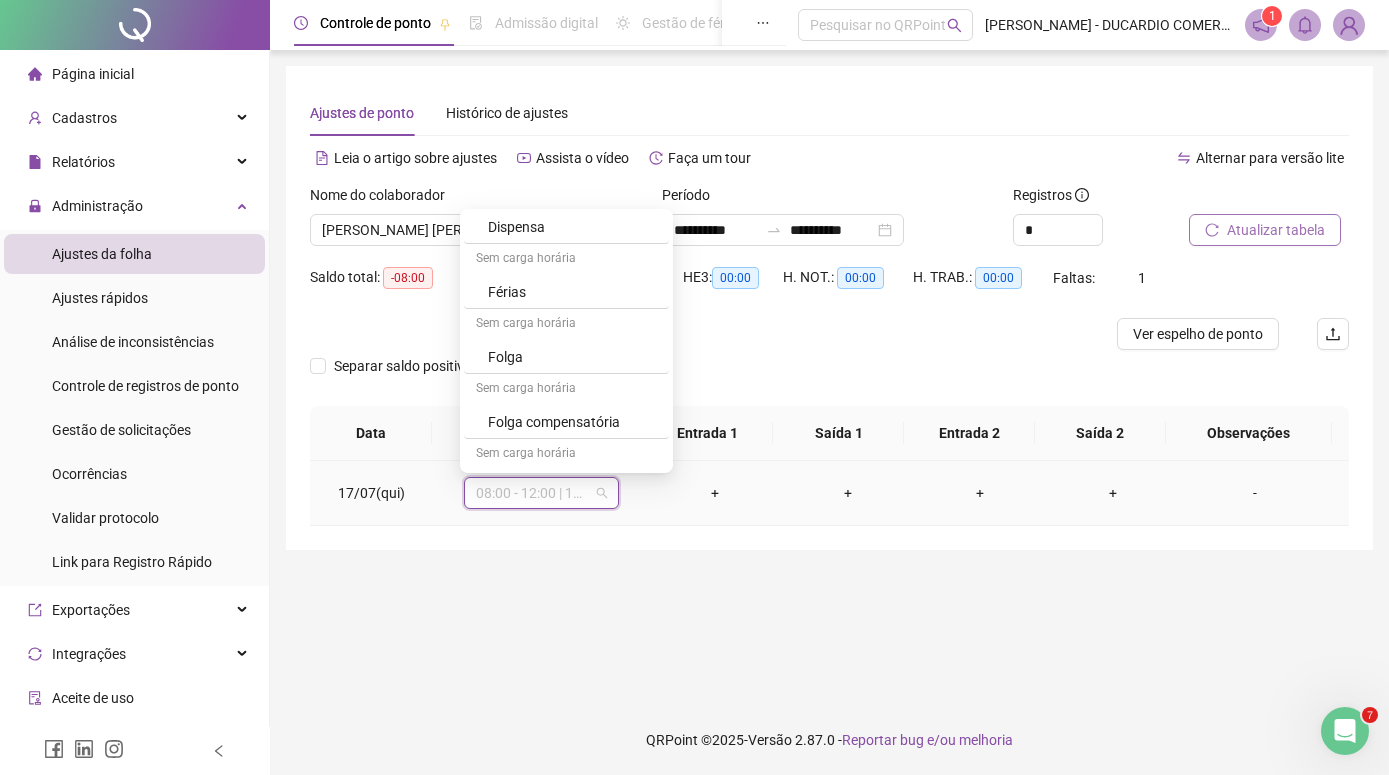 scroll, scrollTop: 173, scrollLeft: 0, axis: vertical 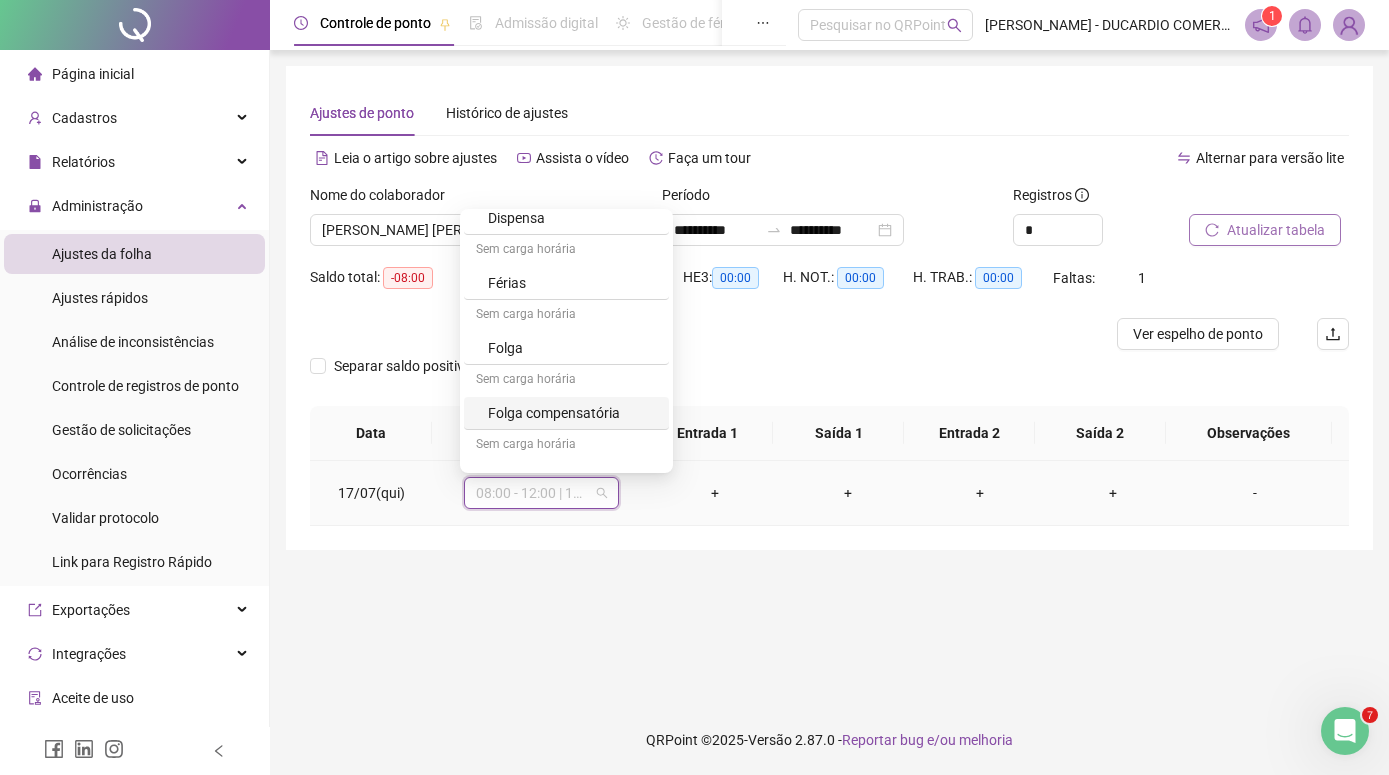 click on "-" at bounding box center (1255, 493) 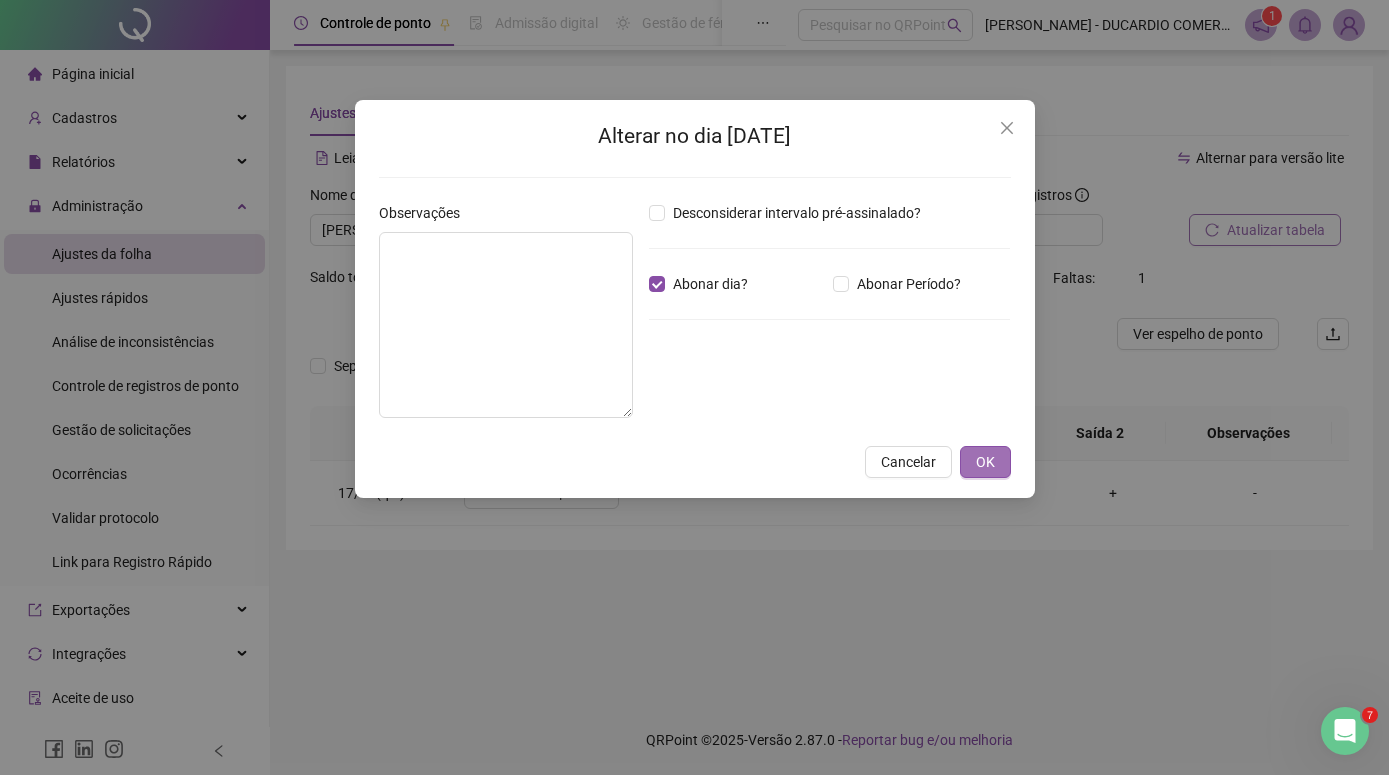 click on "OK" at bounding box center (985, 462) 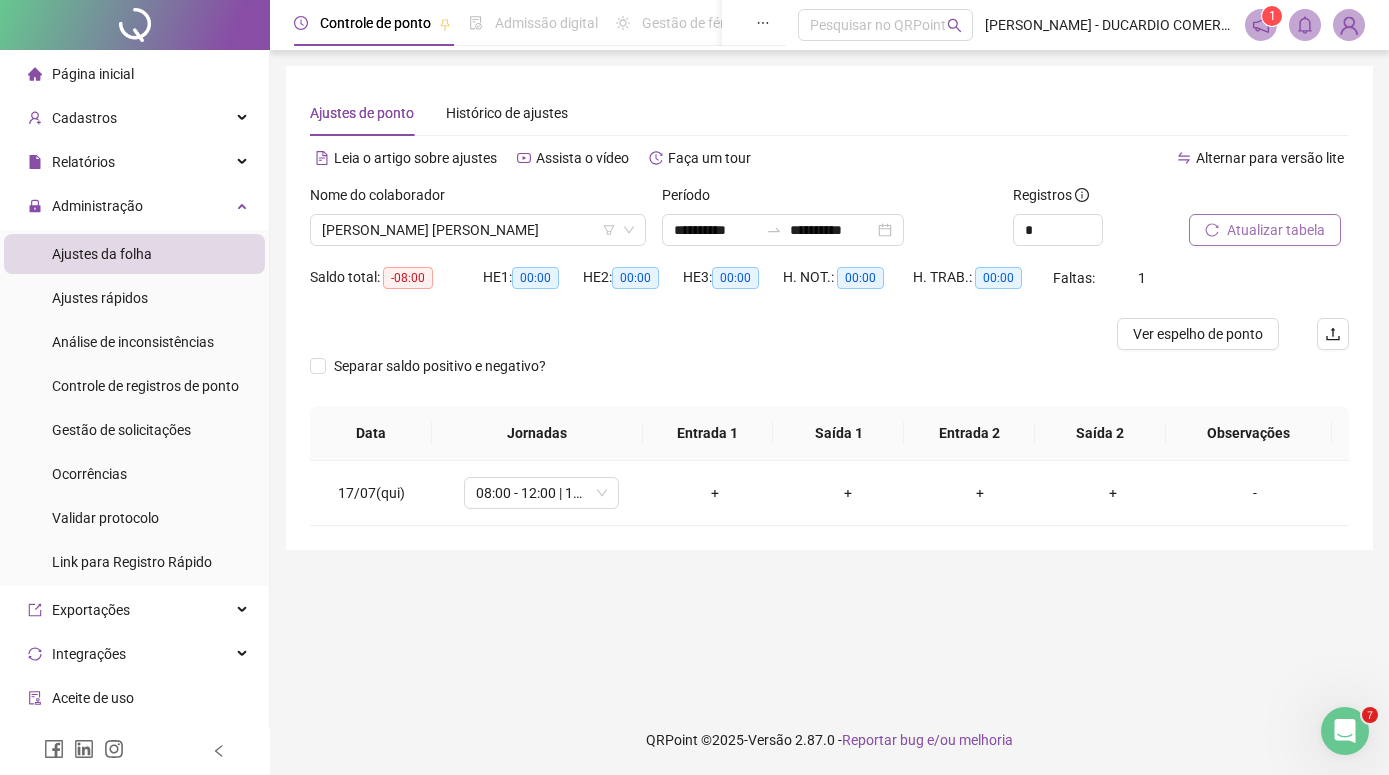 click on "Atualizar tabela" at bounding box center (1276, 230) 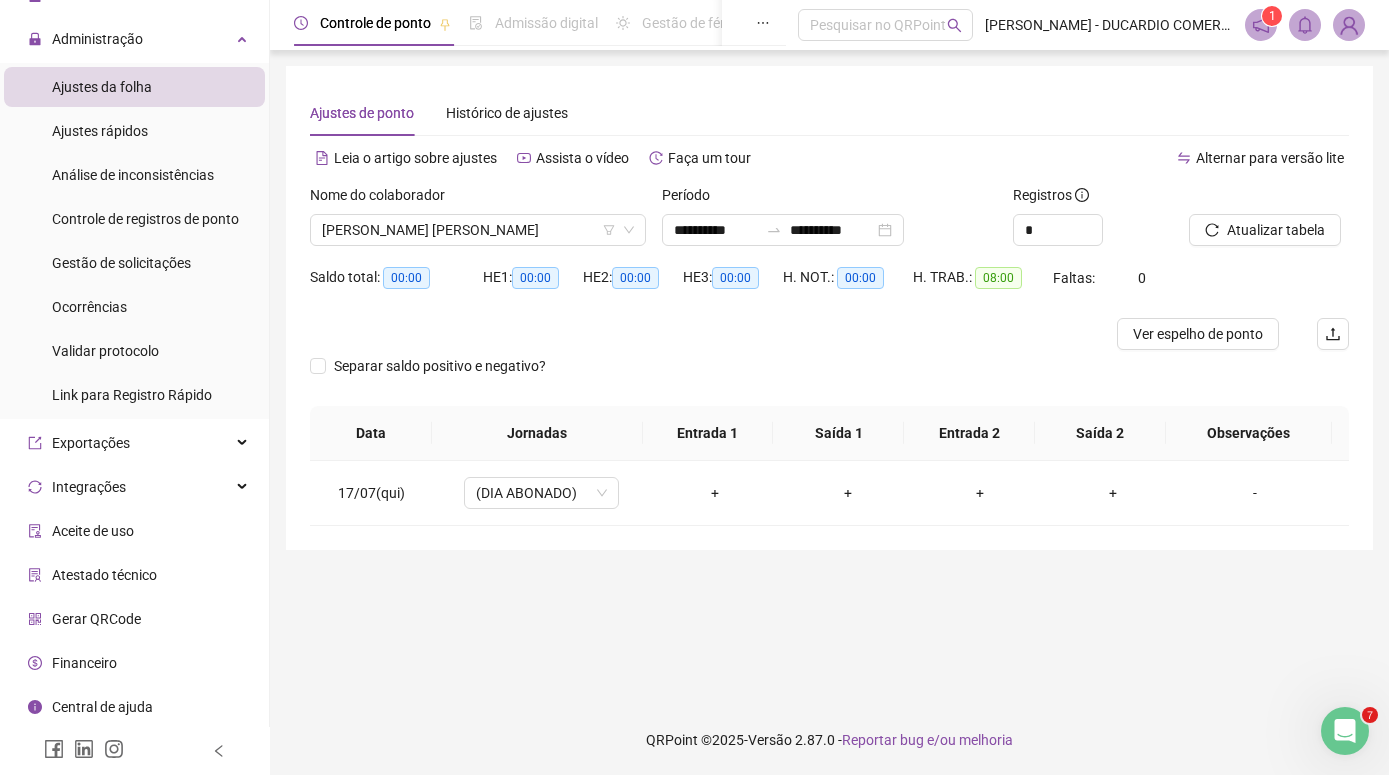 scroll, scrollTop: 0, scrollLeft: 0, axis: both 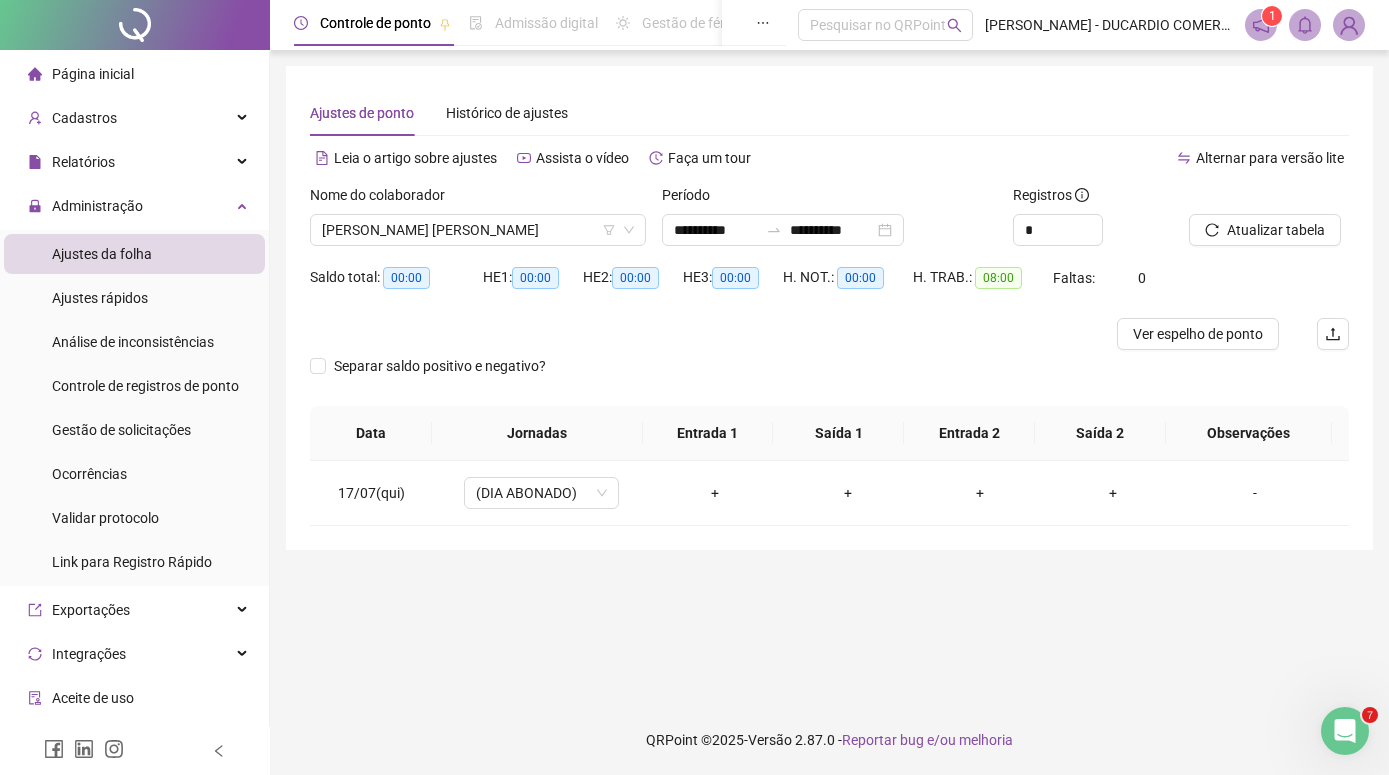 click at bounding box center (1349, 25) 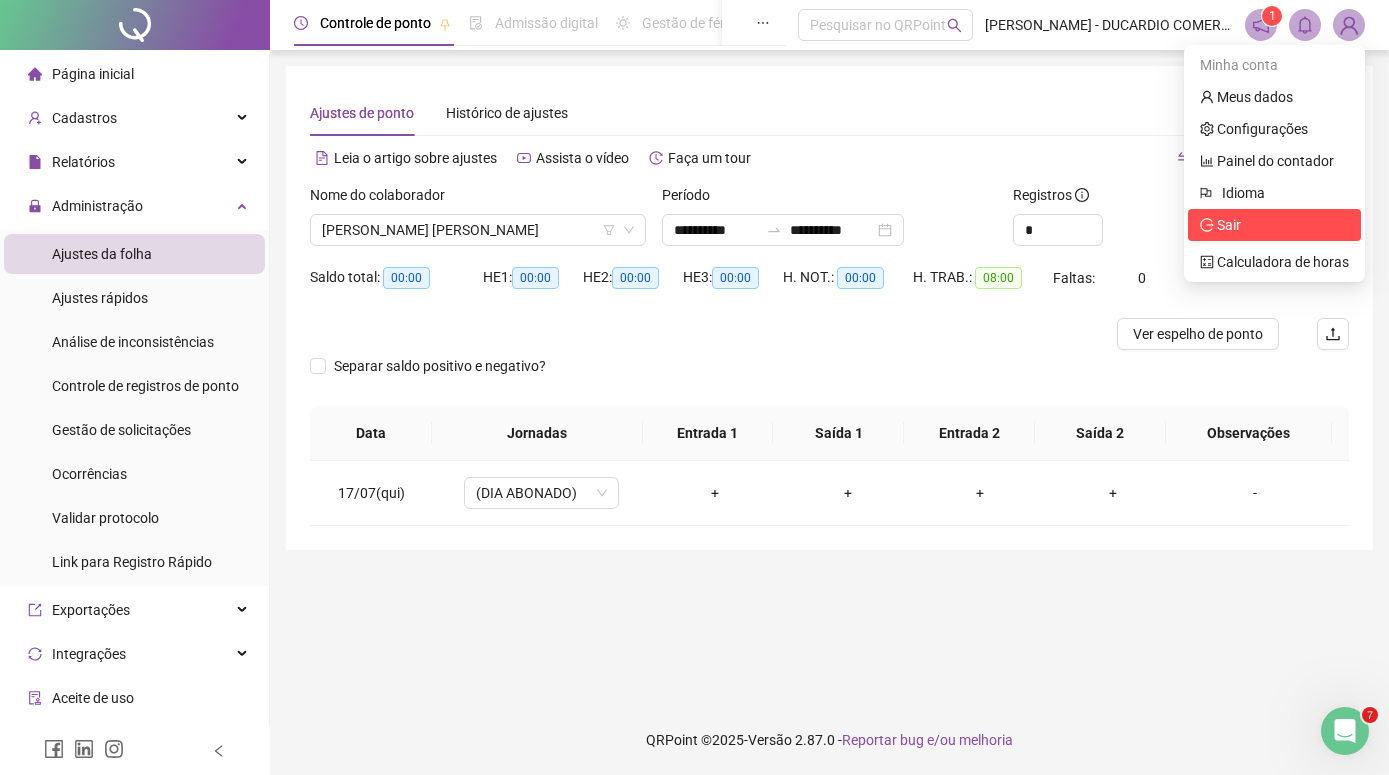 click on "Sair" at bounding box center [1229, 225] 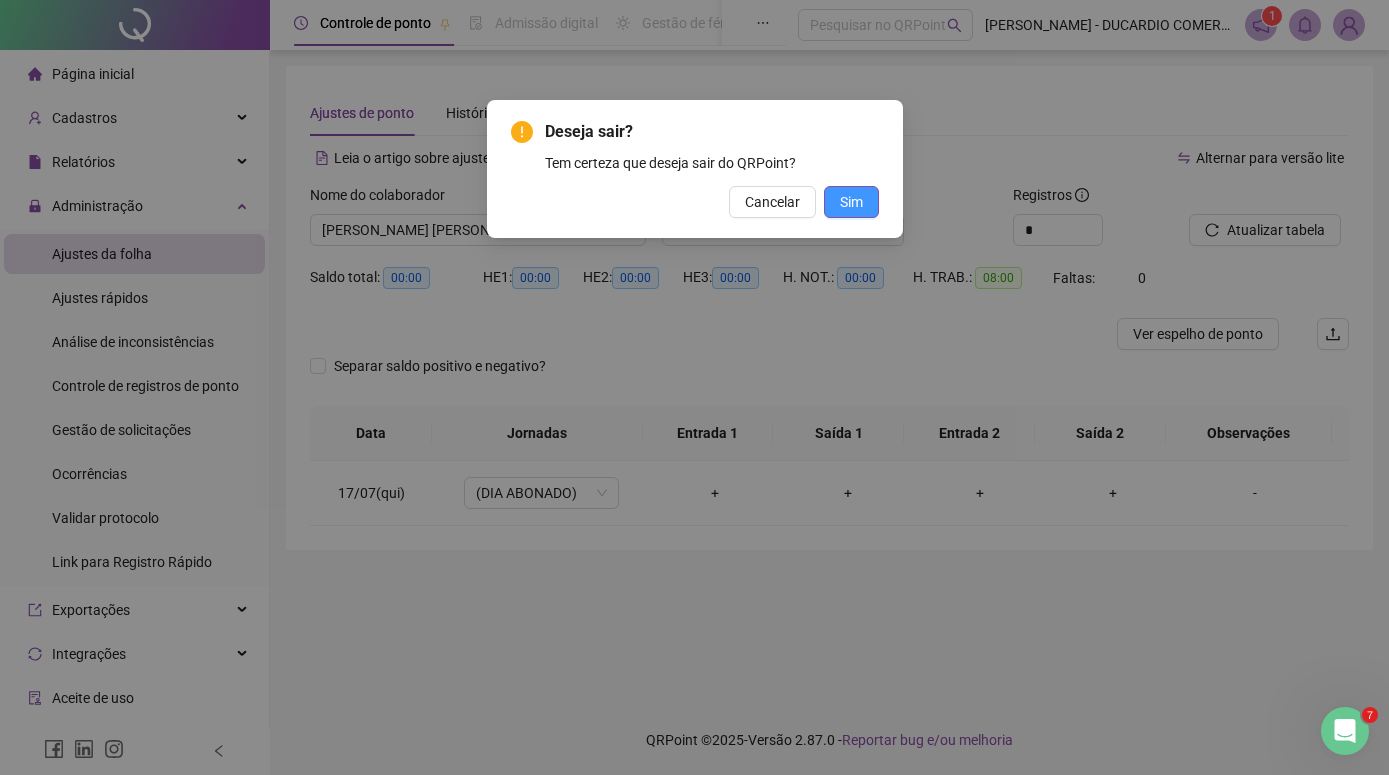 click on "Sim" at bounding box center [851, 202] 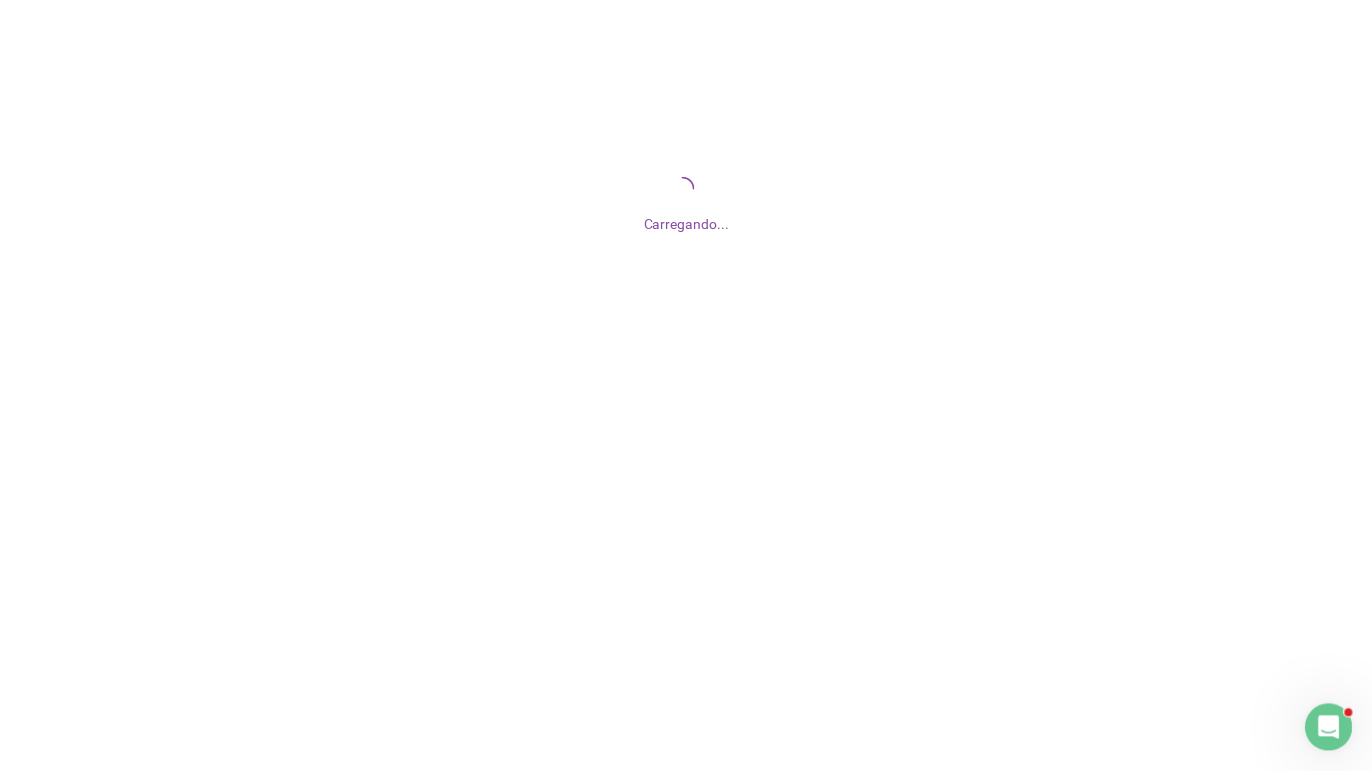 scroll, scrollTop: 0, scrollLeft: 0, axis: both 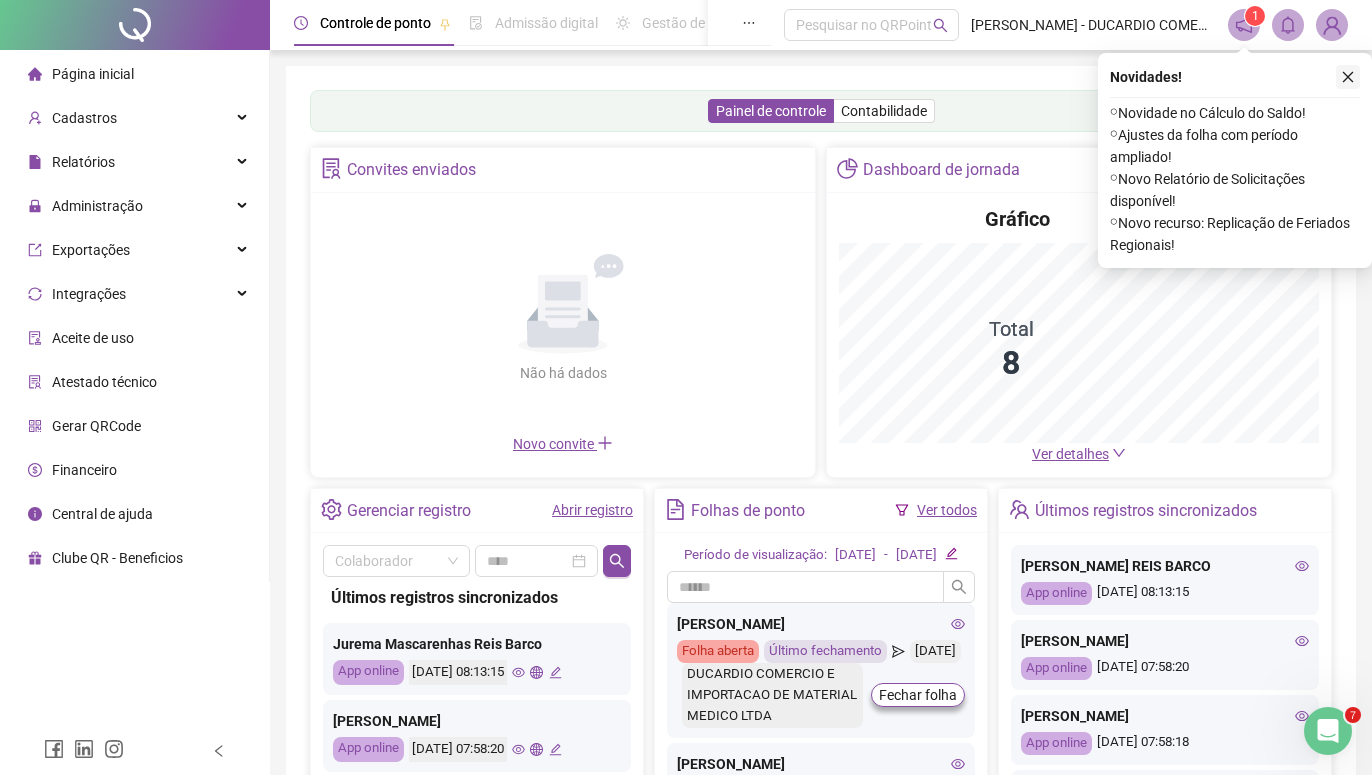 click 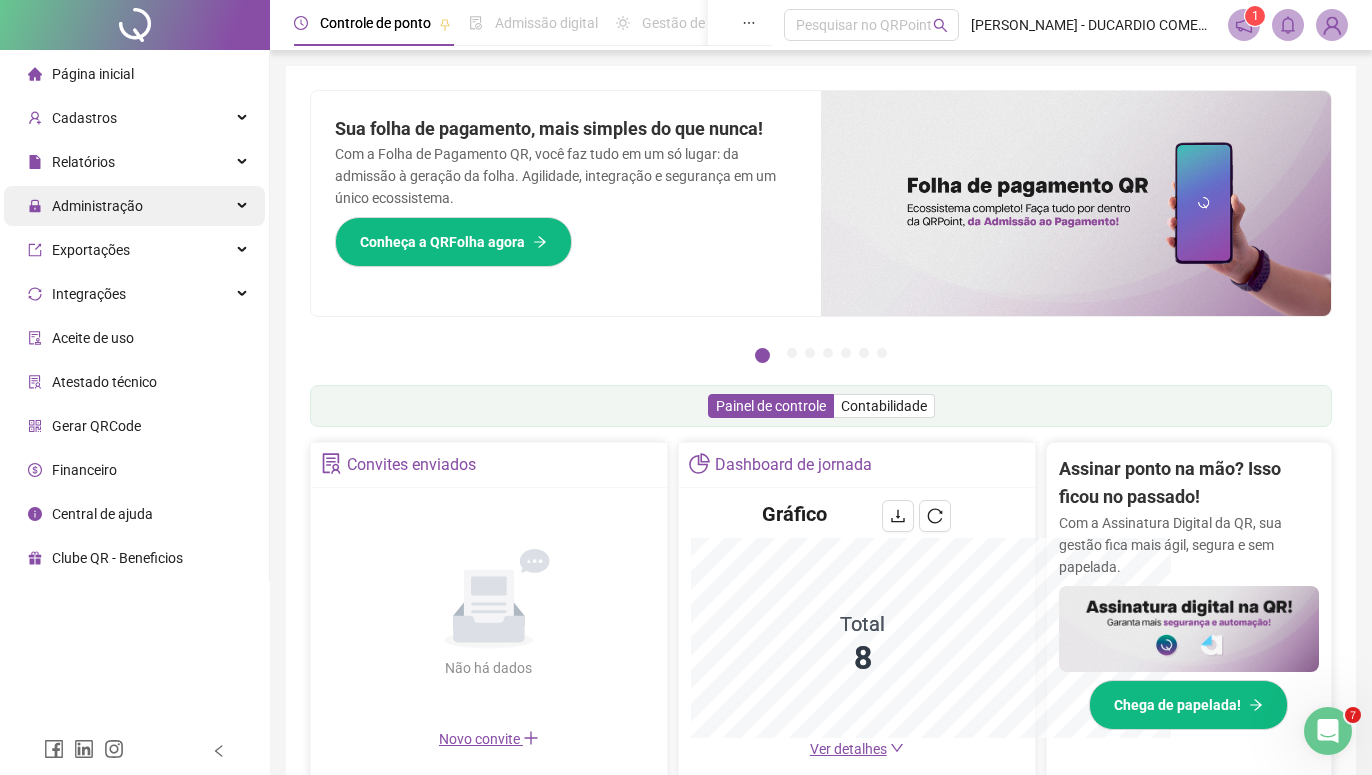 click on "Administração" at bounding box center [97, 206] 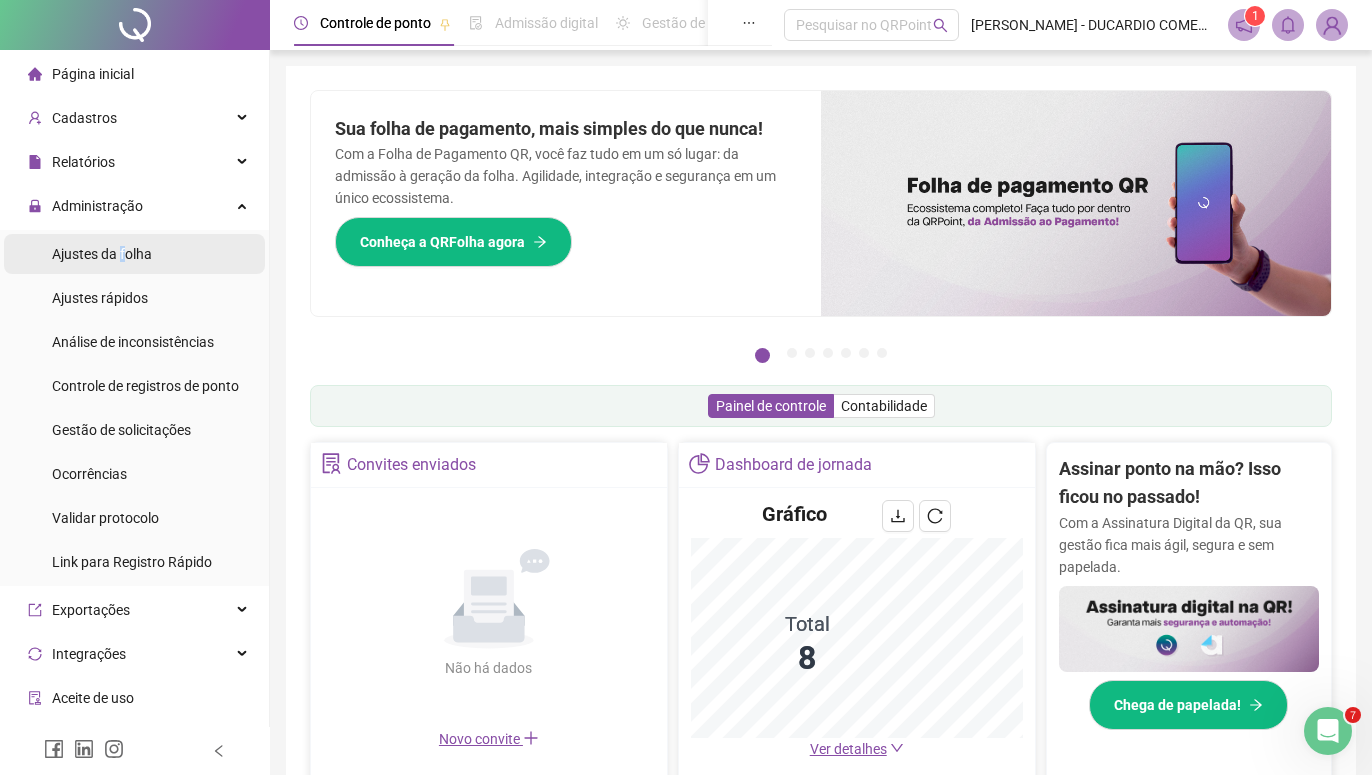 click on "Ajustes da folha" at bounding box center (102, 254) 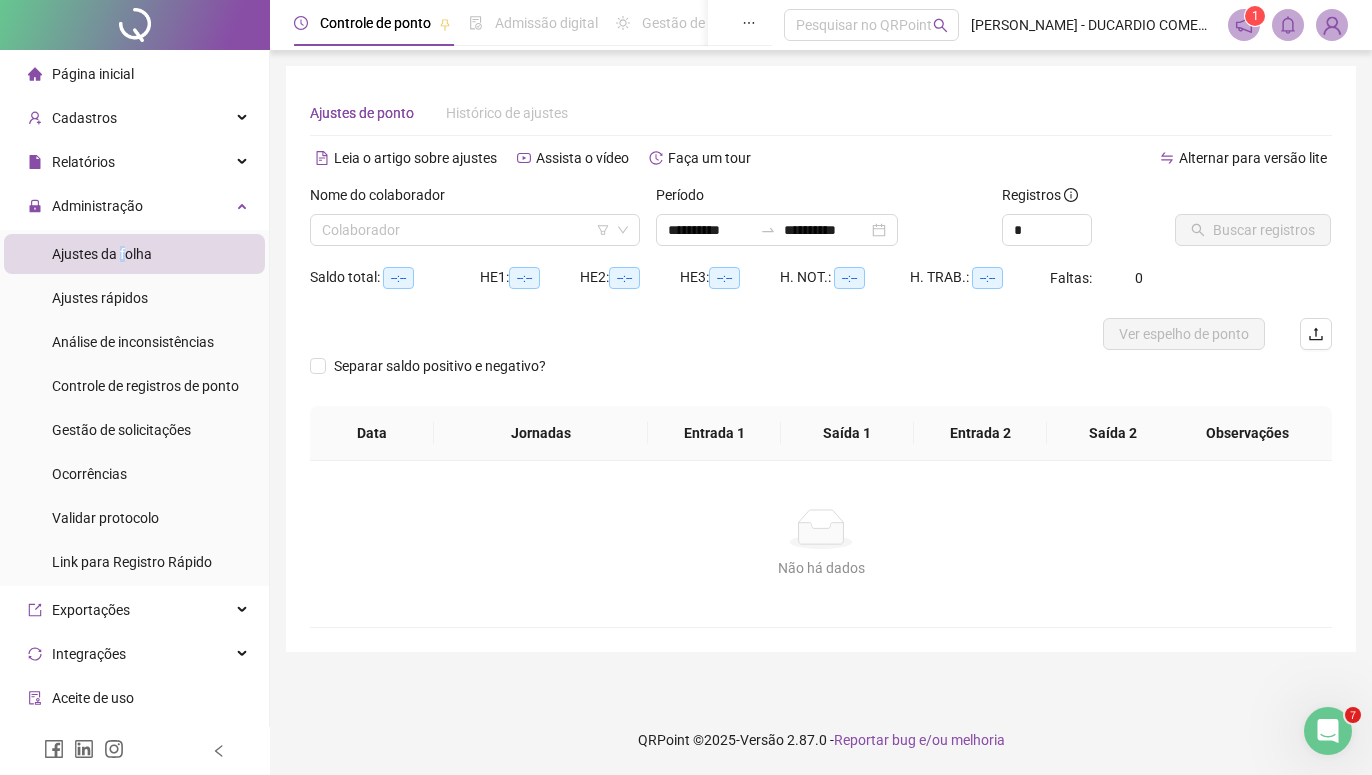type on "**********" 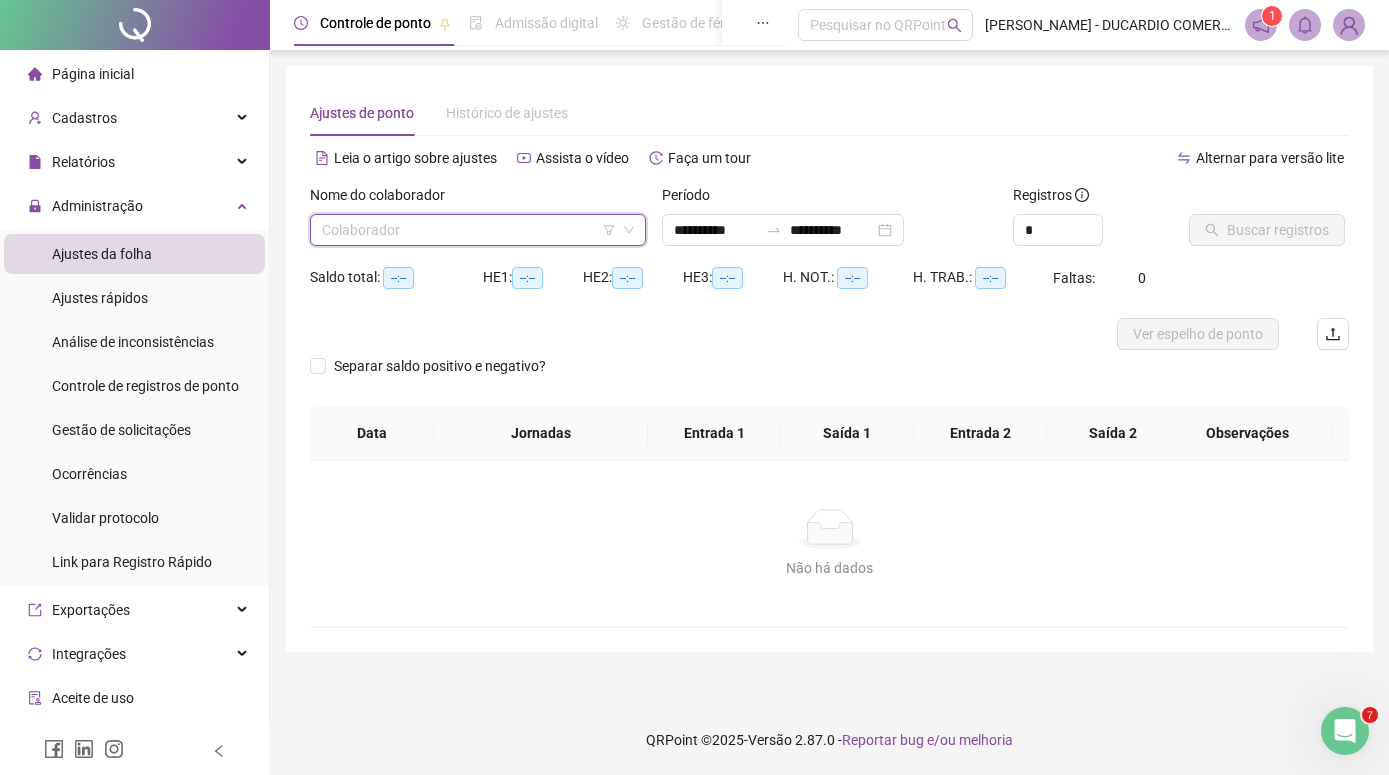 click at bounding box center (472, 230) 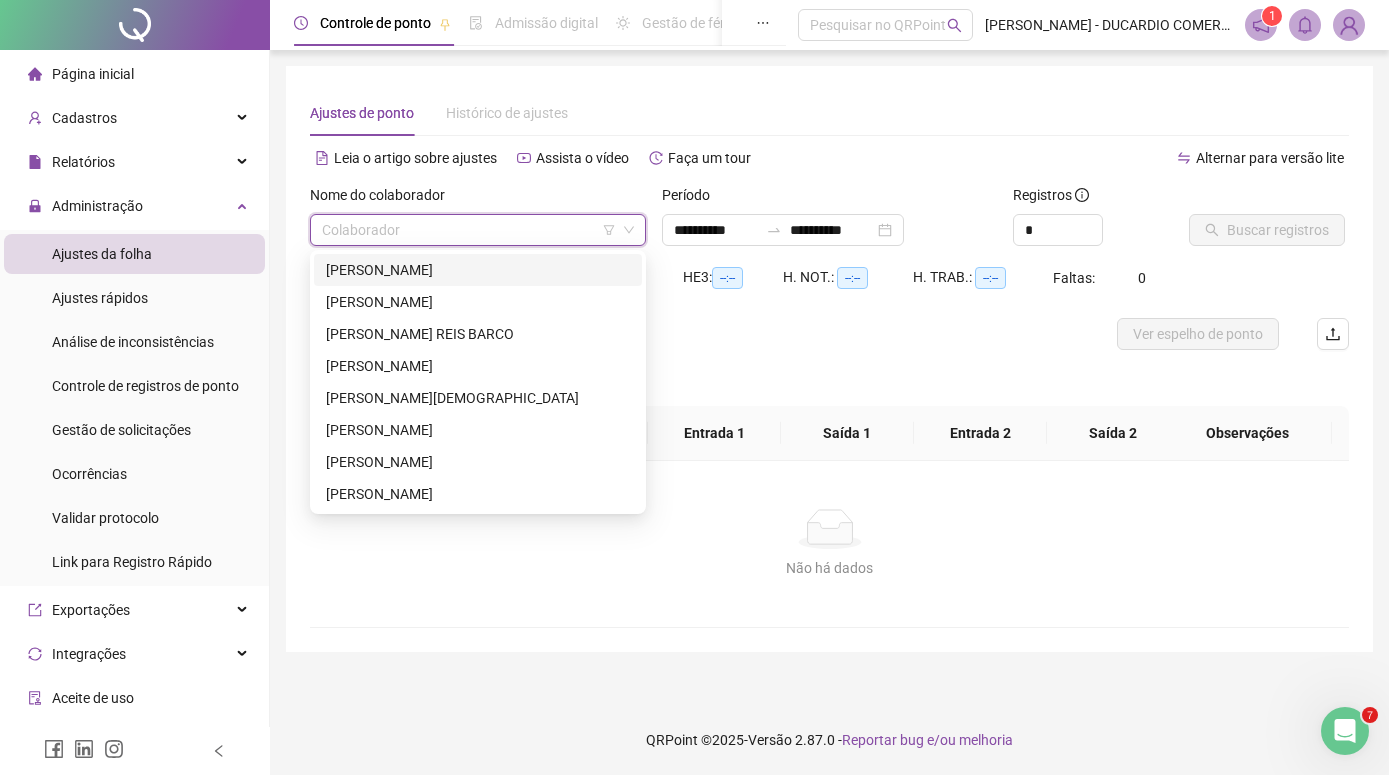 type on "*" 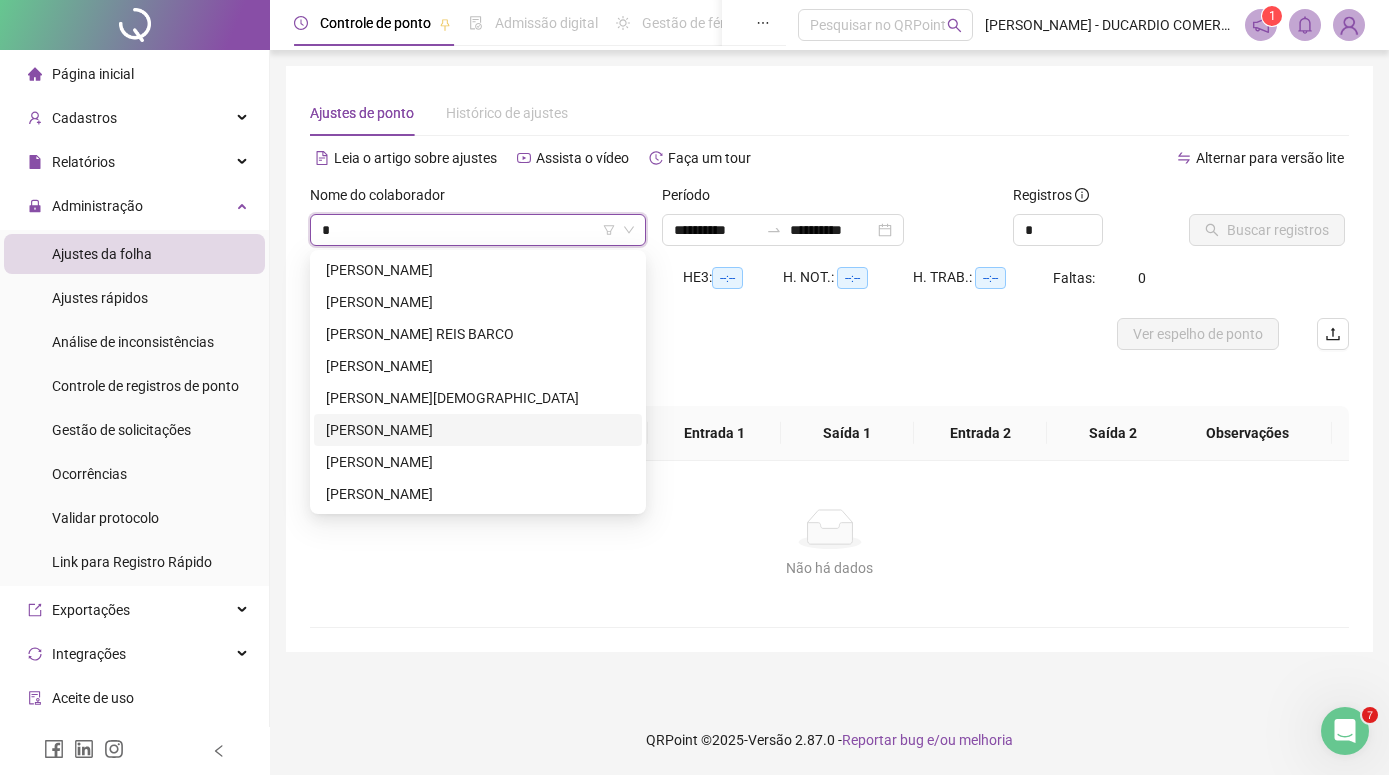 click on "[PERSON_NAME] [PERSON_NAME]" at bounding box center [478, 430] 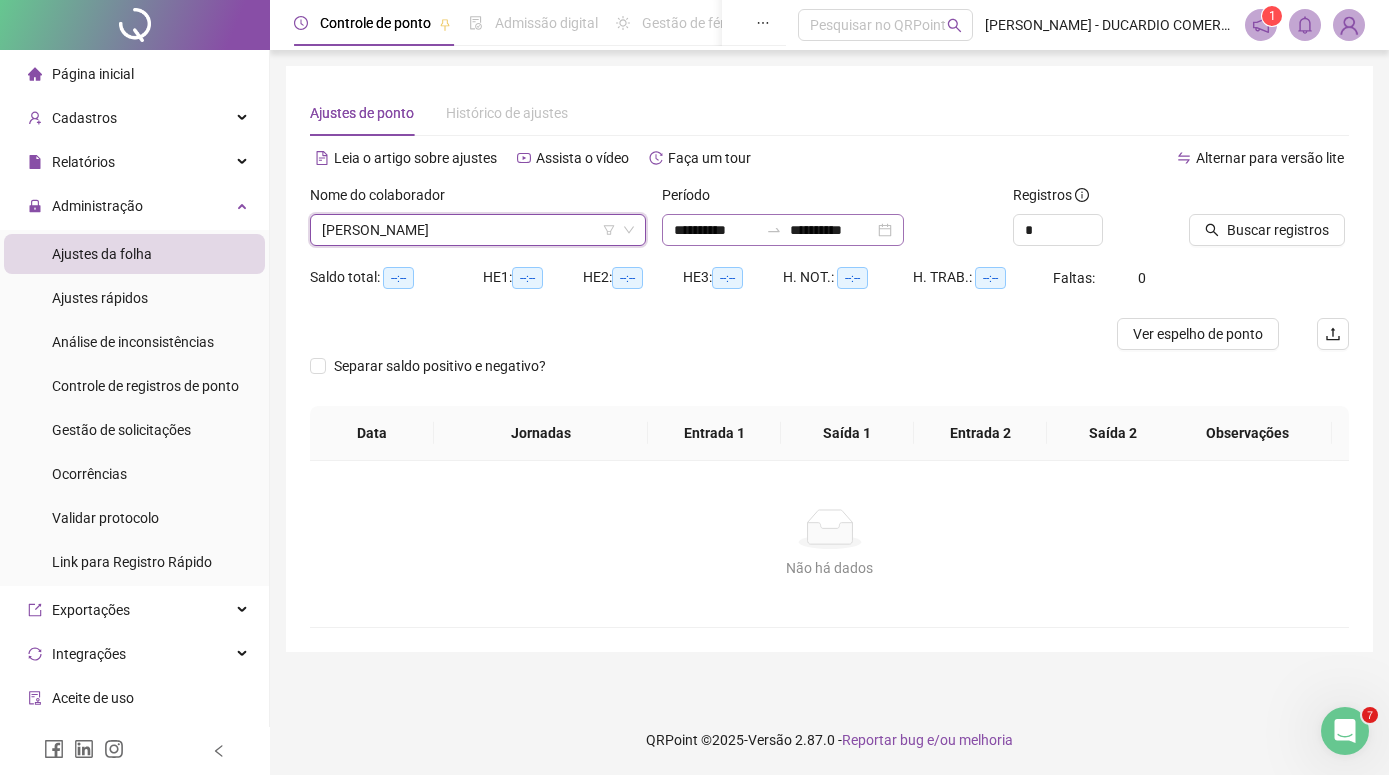 click at bounding box center [774, 230] 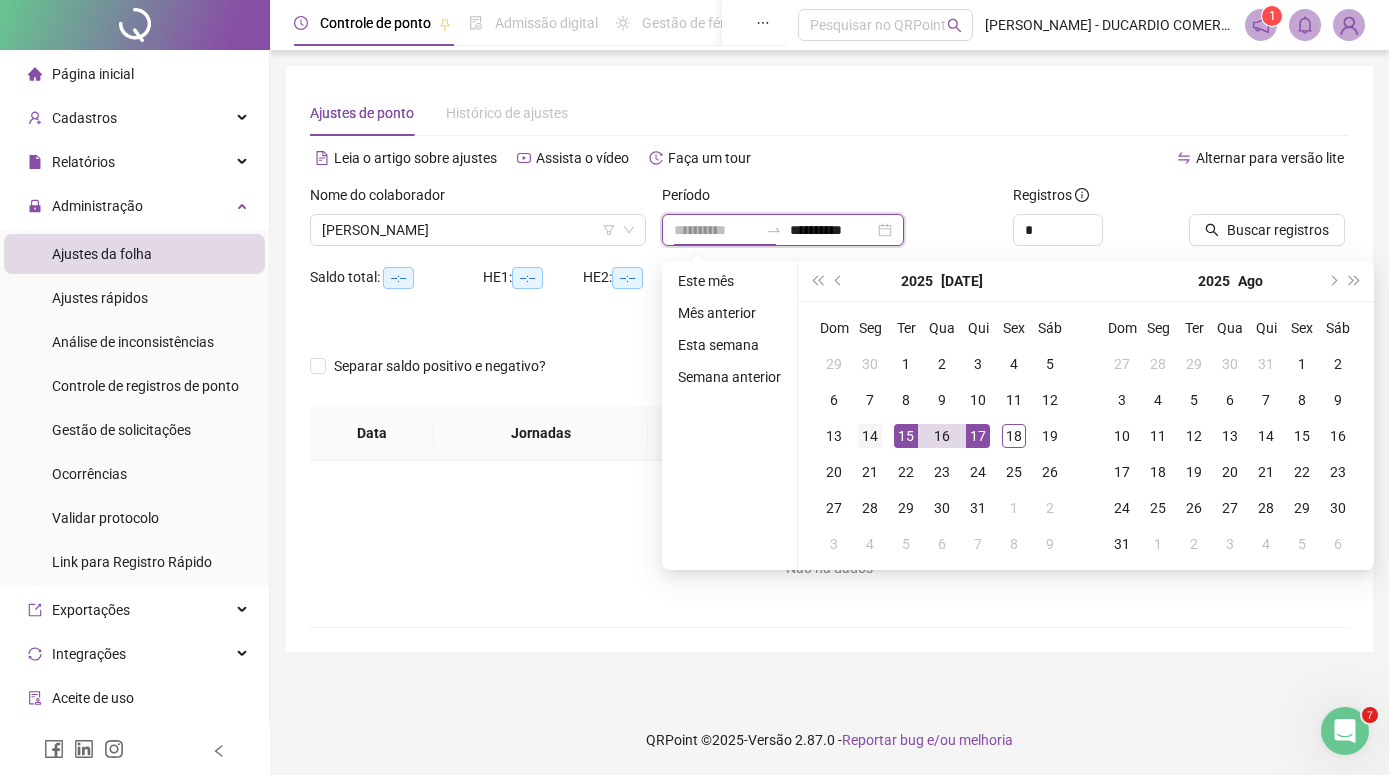 type on "**********" 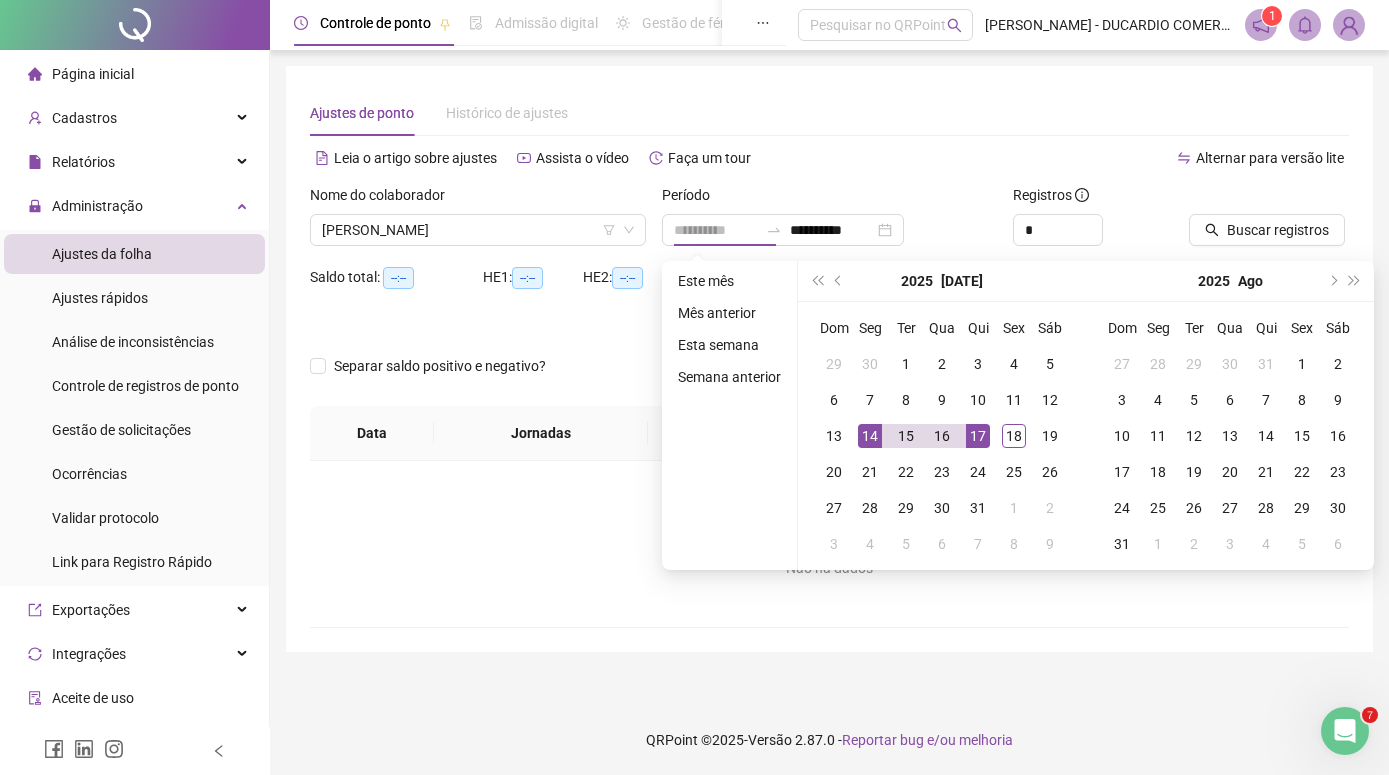 click on "14" at bounding box center [870, 436] 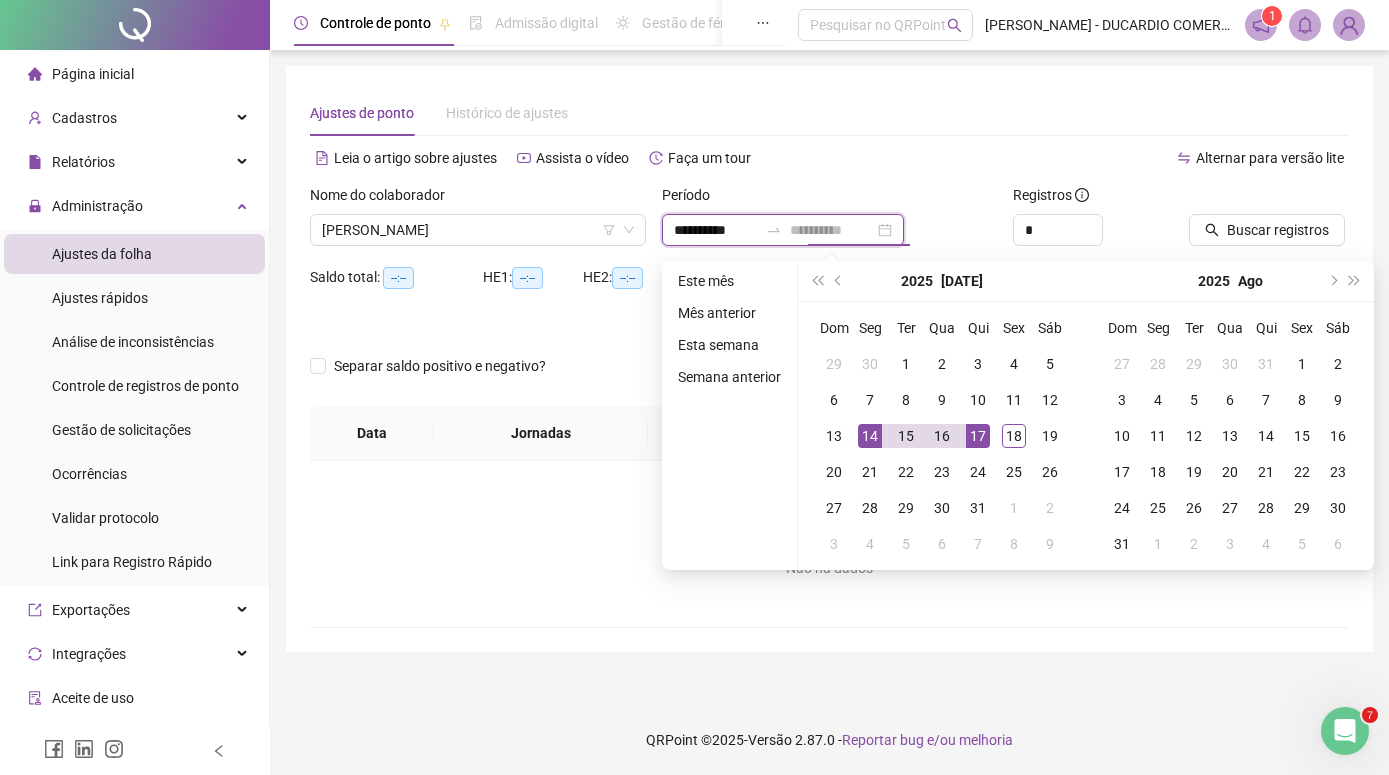 type on "**********" 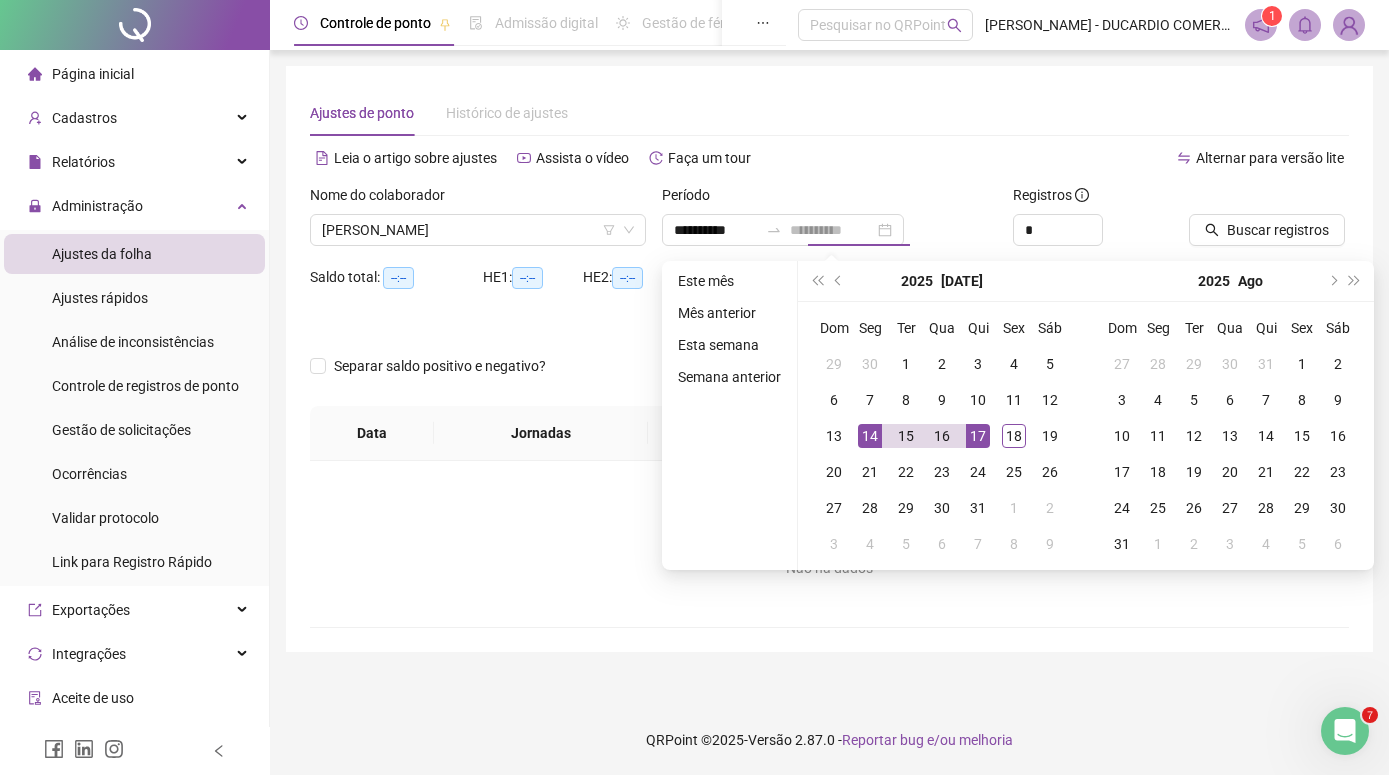 click on "17" at bounding box center (978, 436) 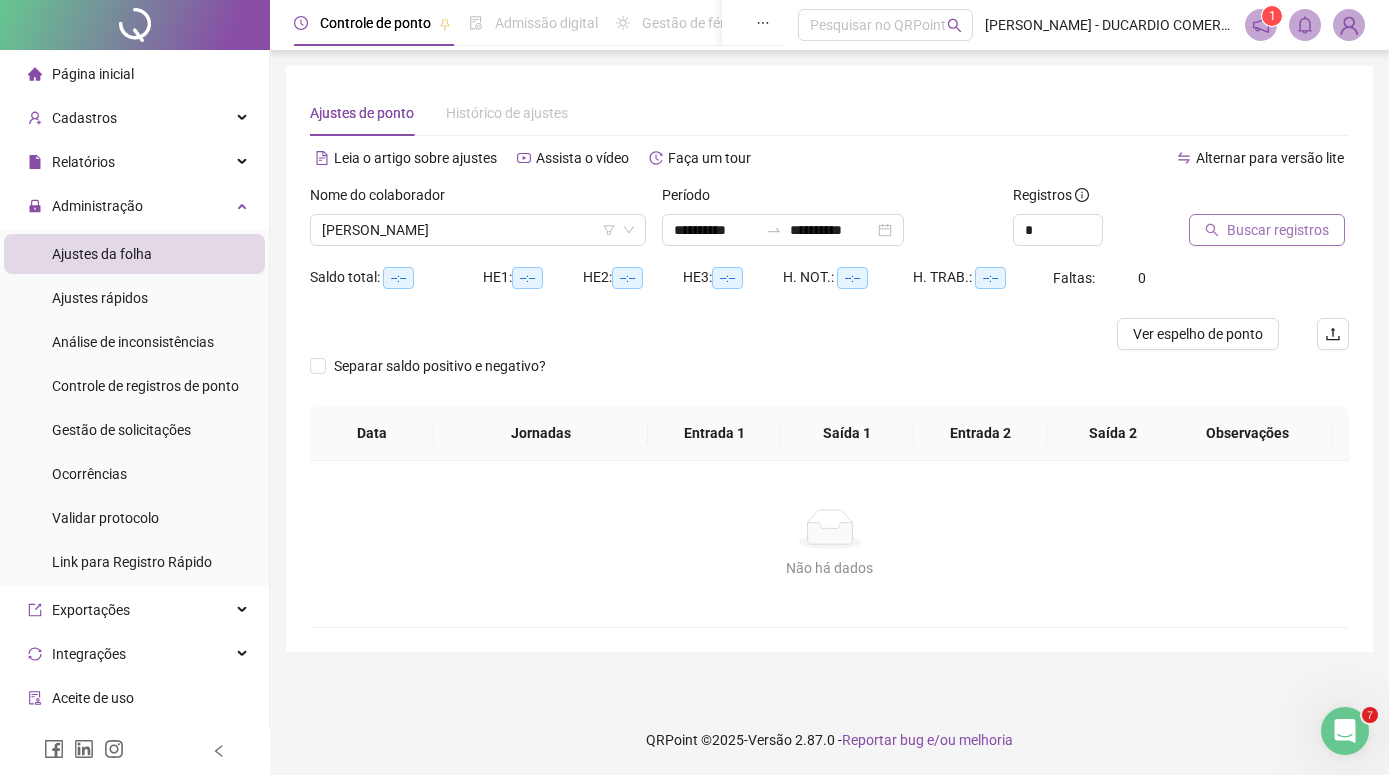 click on "Buscar registros" at bounding box center (1278, 230) 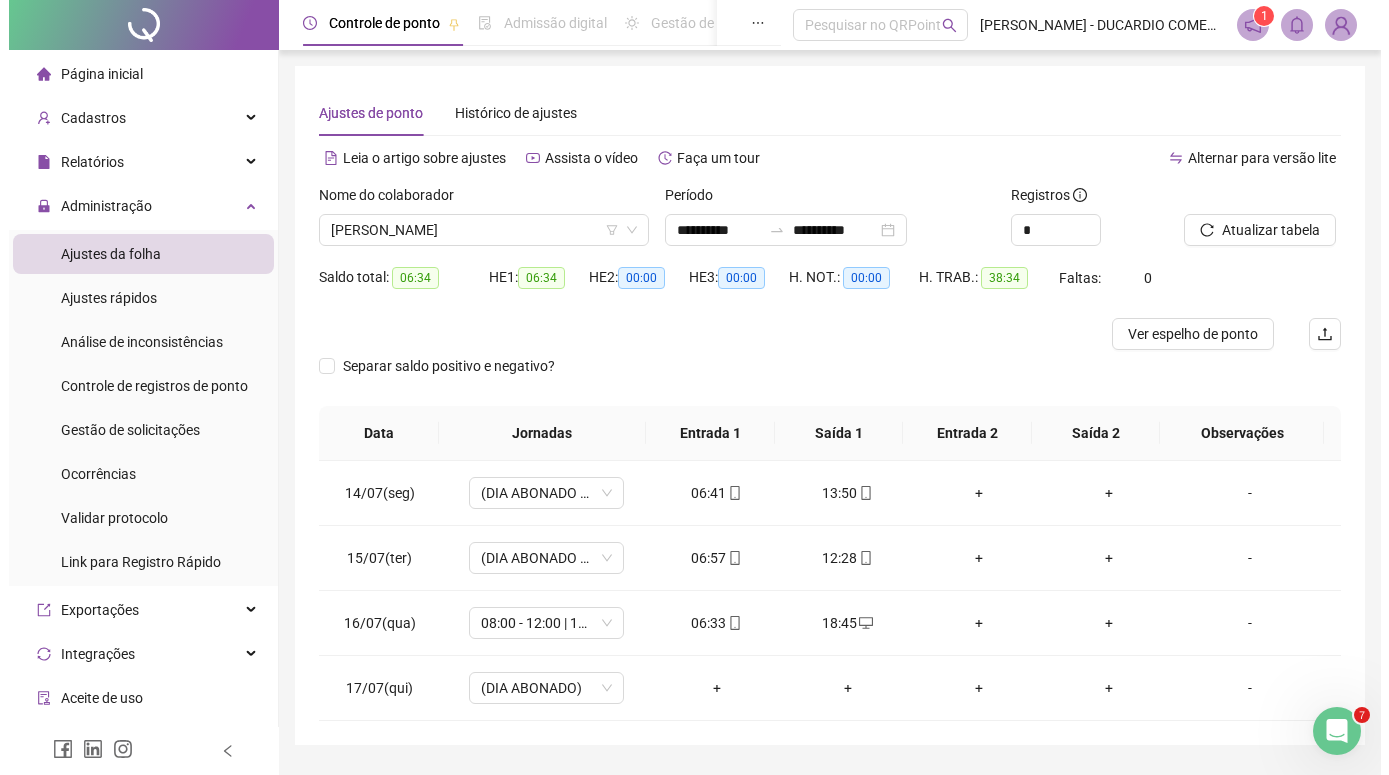 scroll, scrollTop: 56, scrollLeft: 0, axis: vertical 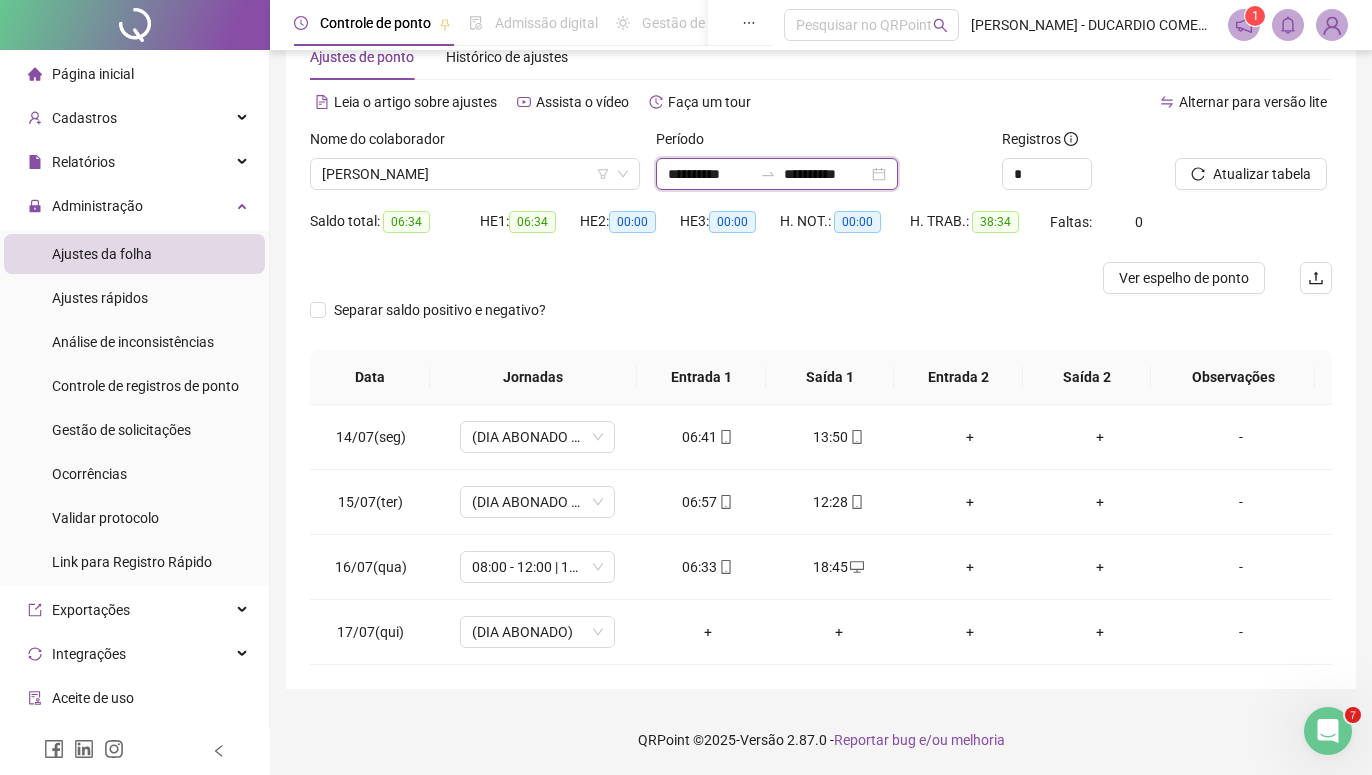 click on "**********" at bounding box center [710, 174] 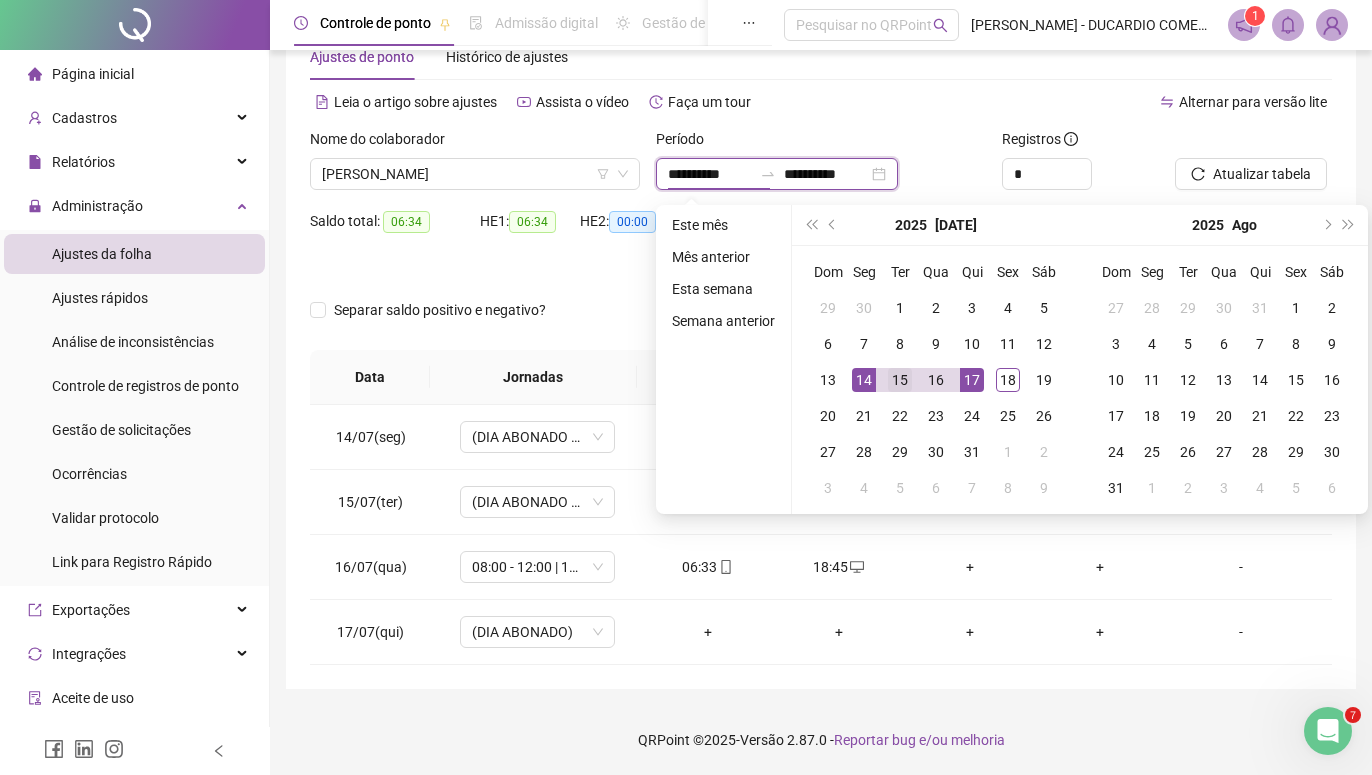 type on "**********" 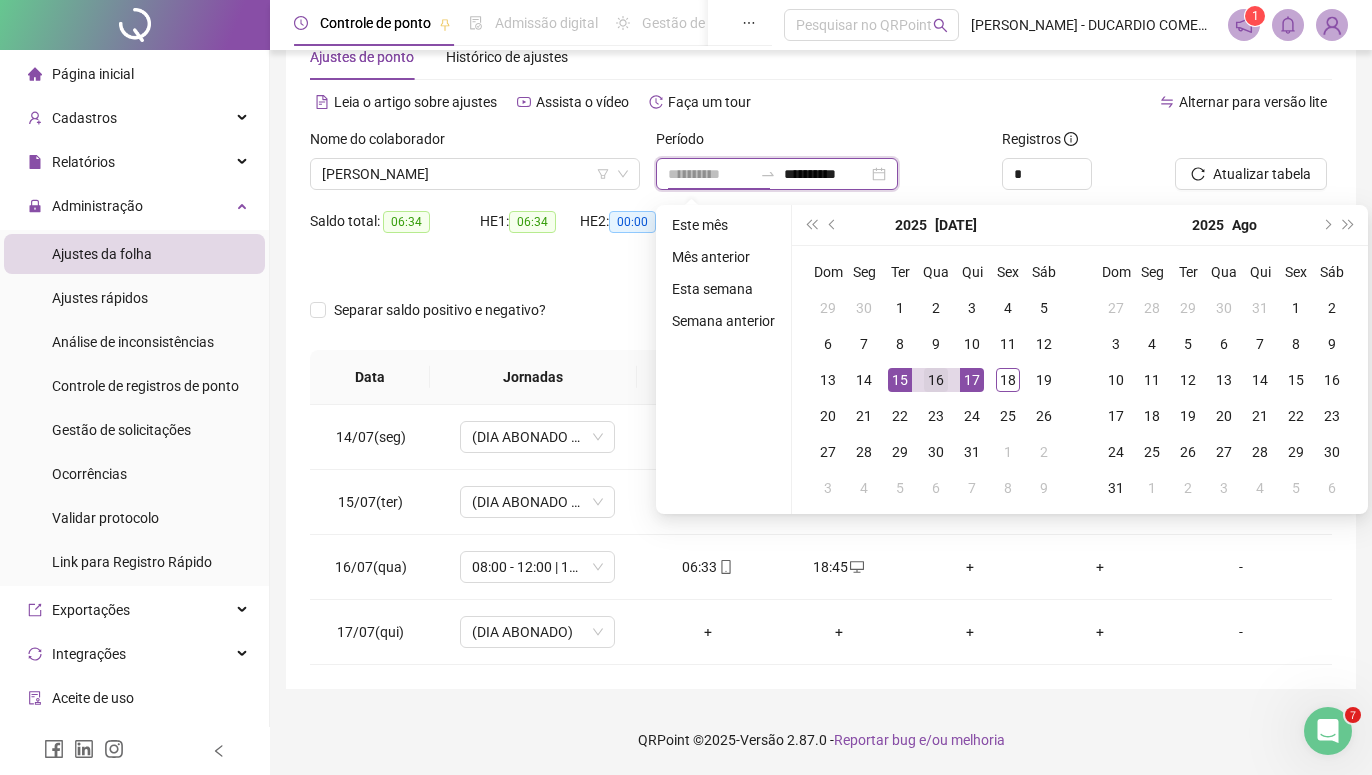 type on "**********" 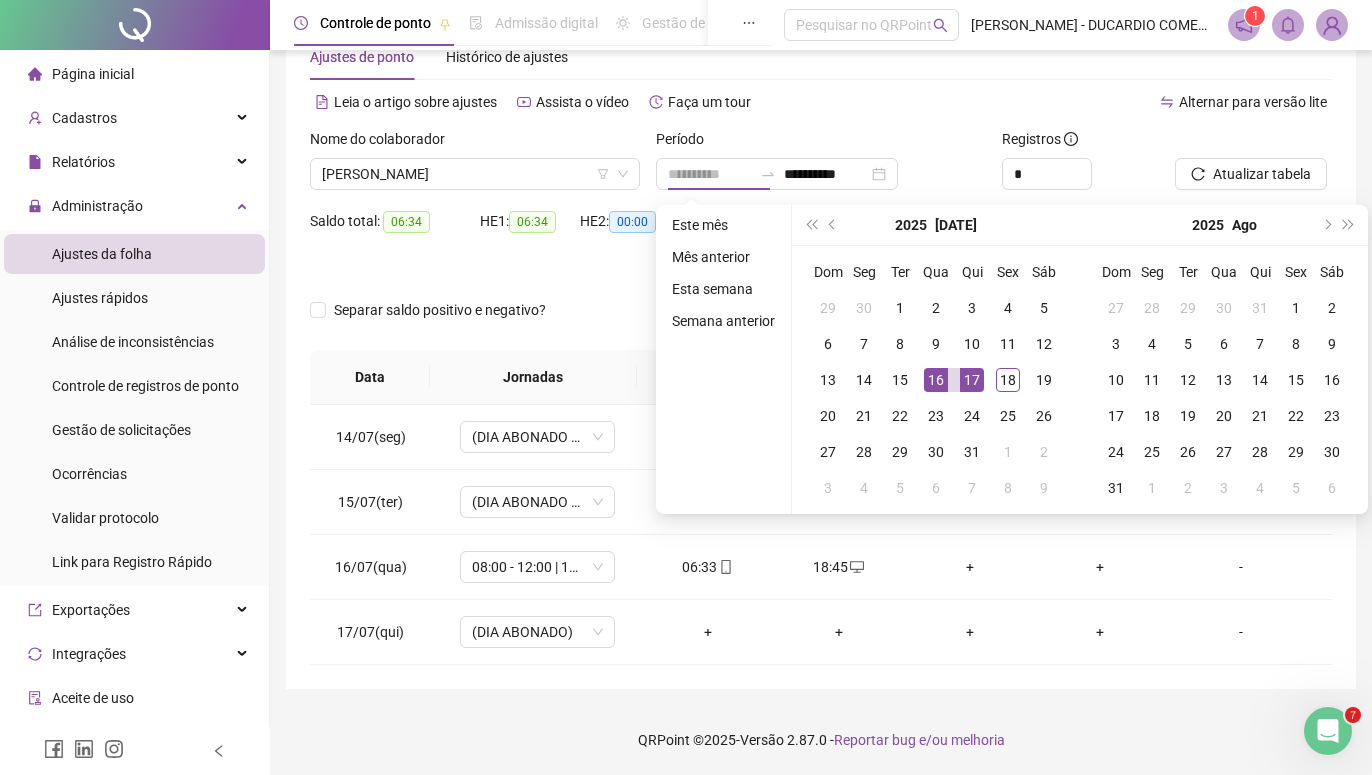 click on "16" at bounding box center [936, 380] 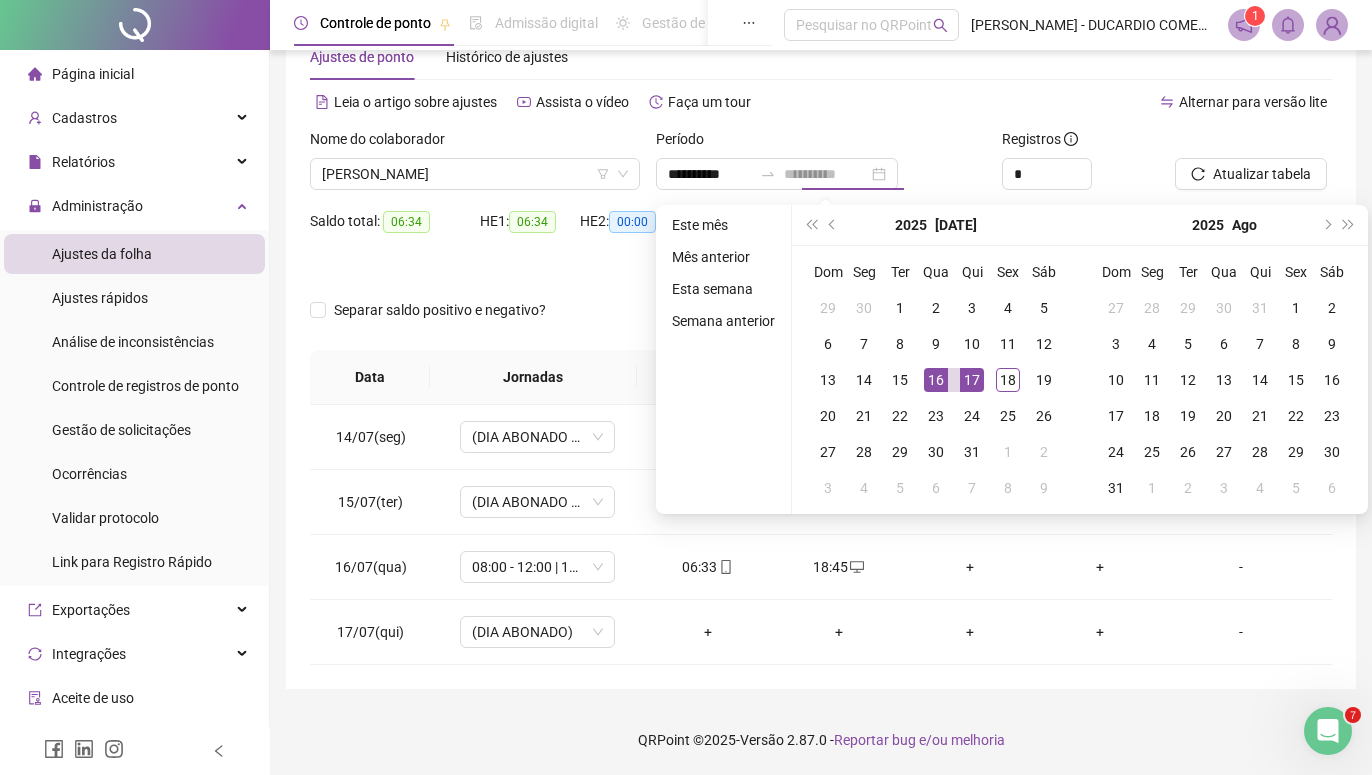 click on "16" at bounding box center (936, 380) 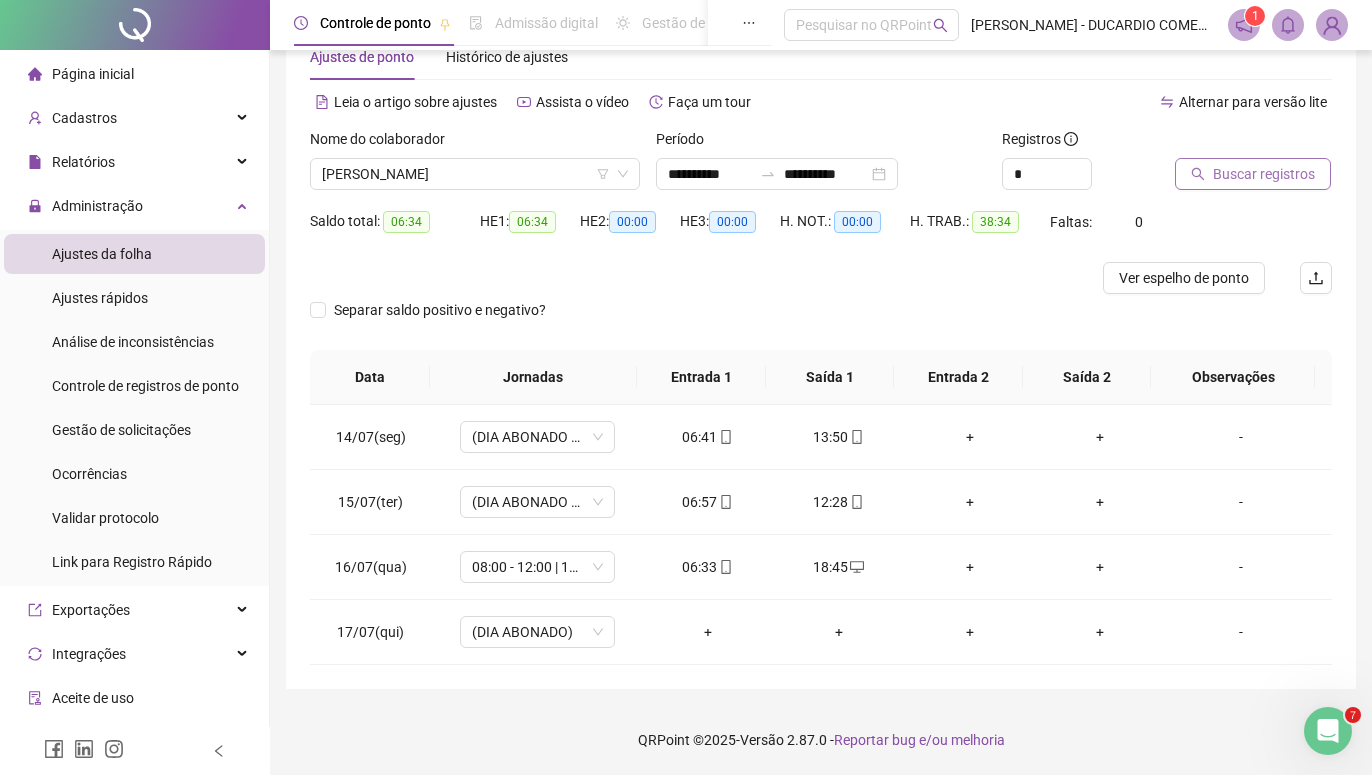 click on "Buscar registros" at bounding box center (1264, 174) 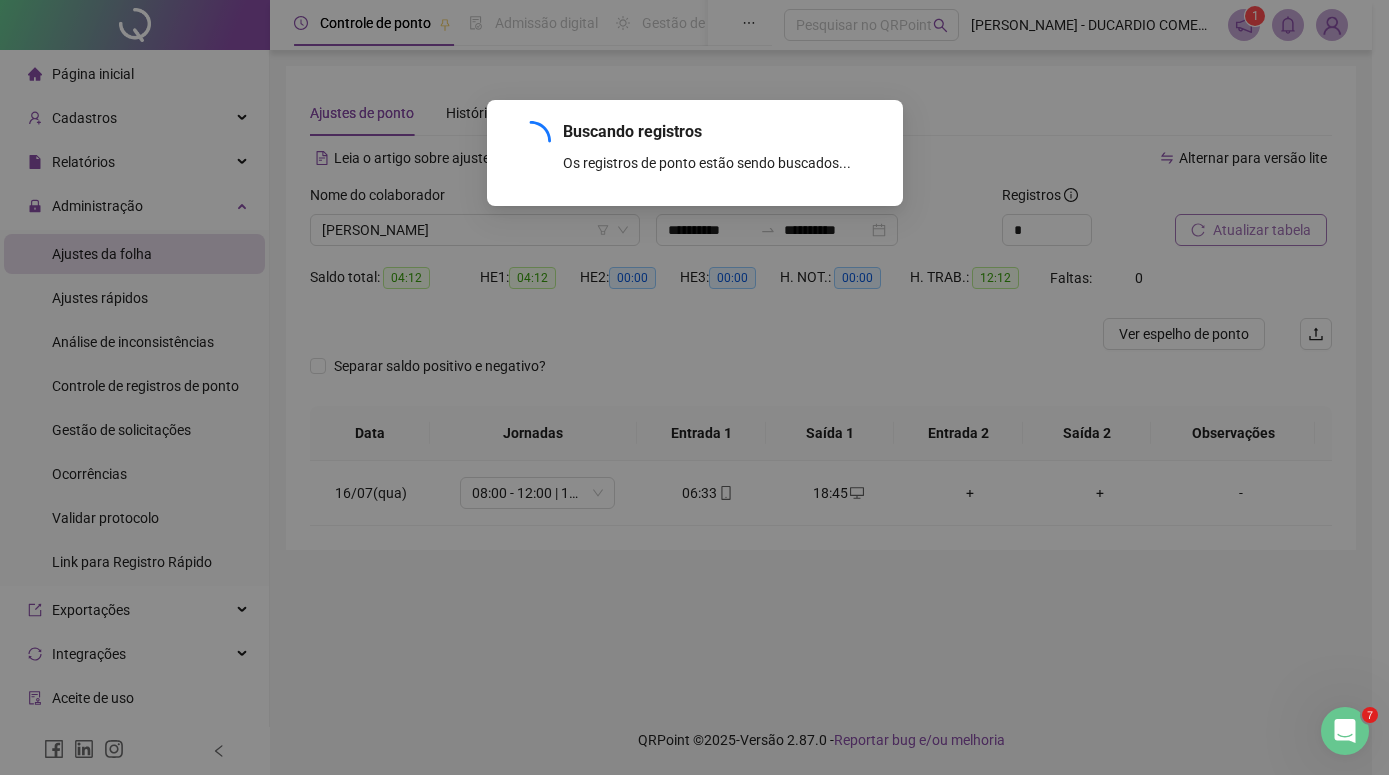 scroll, scrollTop: 0, scrollLeft: 0, axis: both 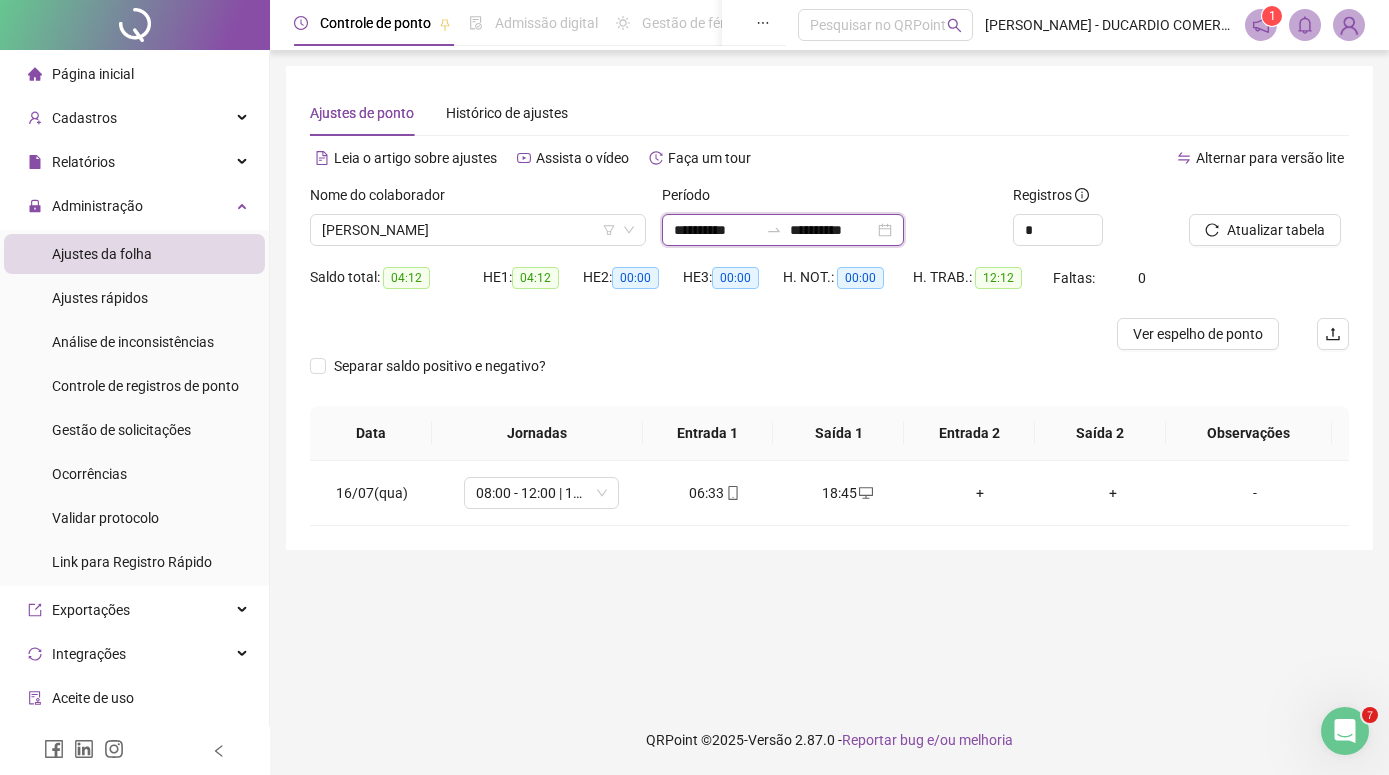click on "**********" at bounding box center [716, 230] 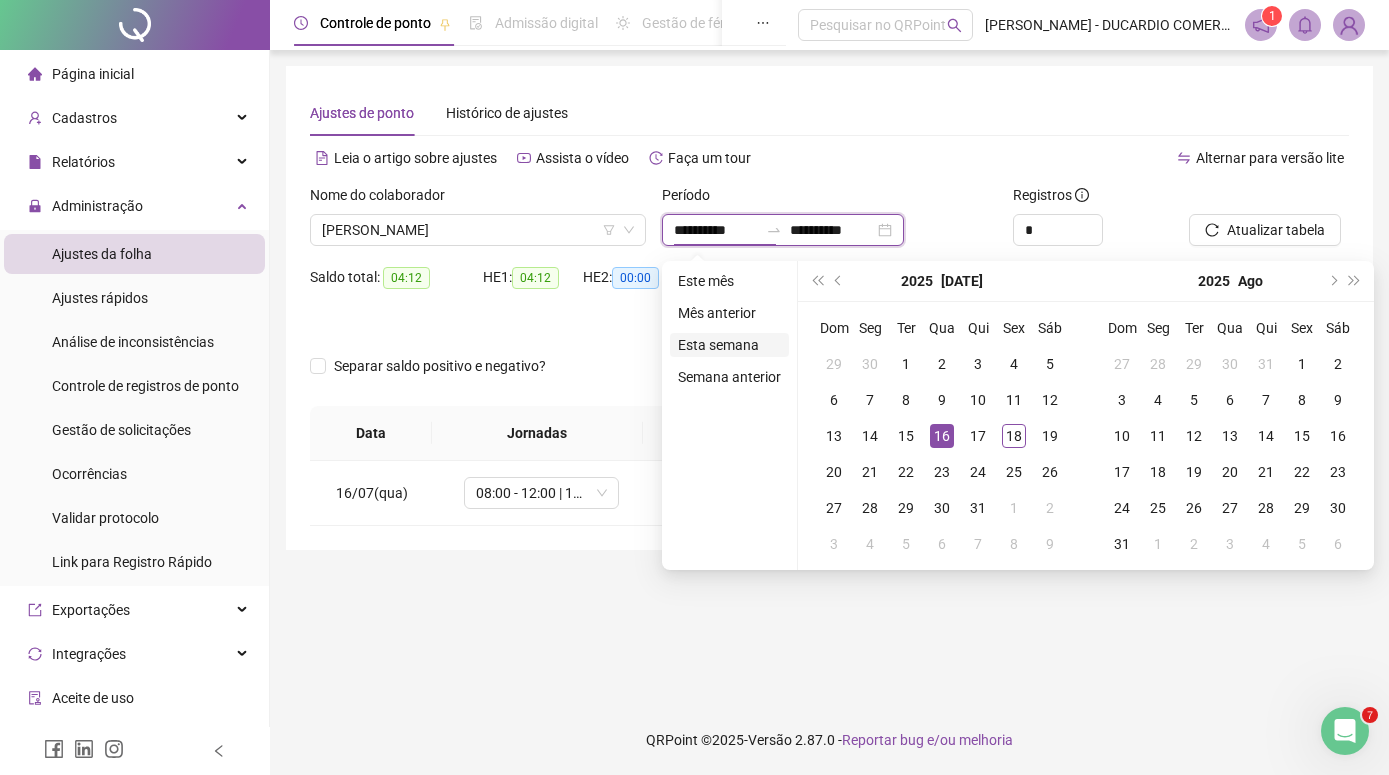 type on "**********" 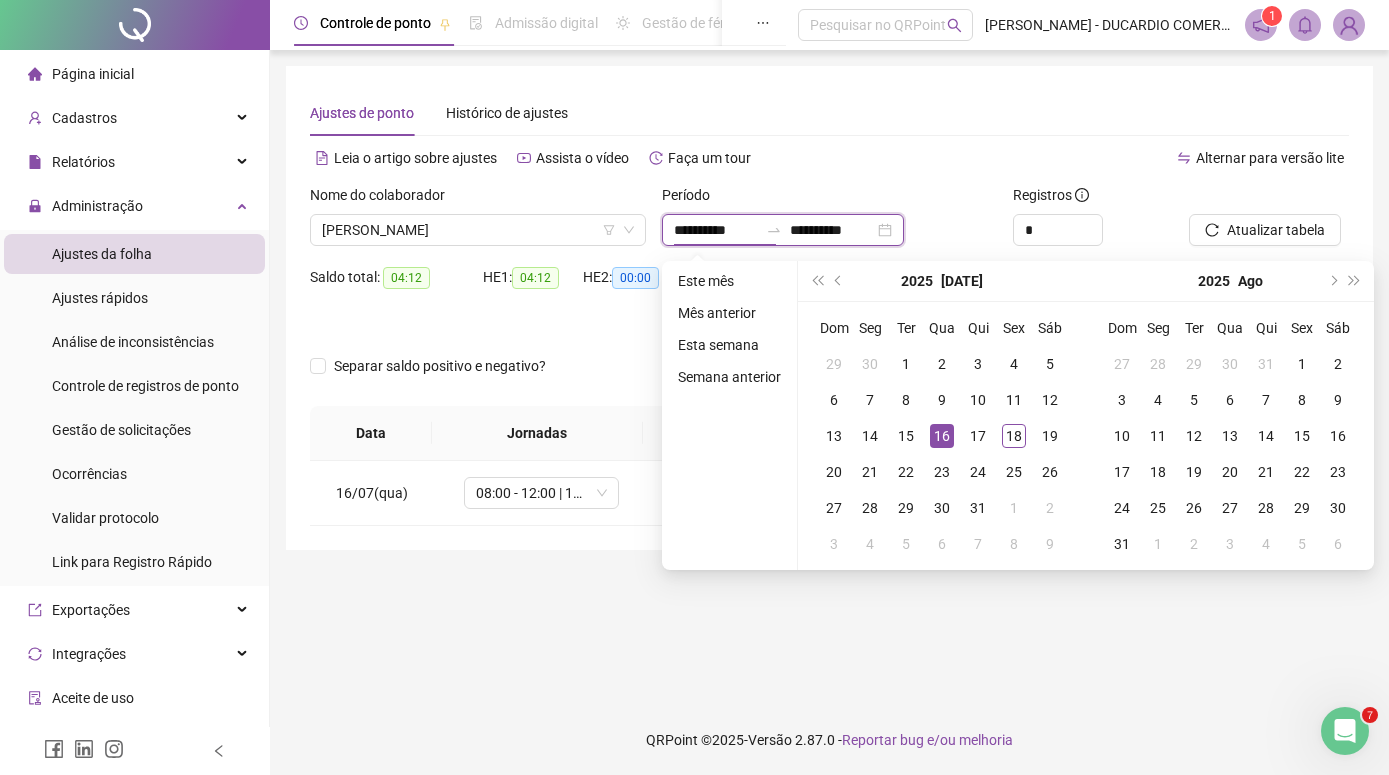 type on "**********" 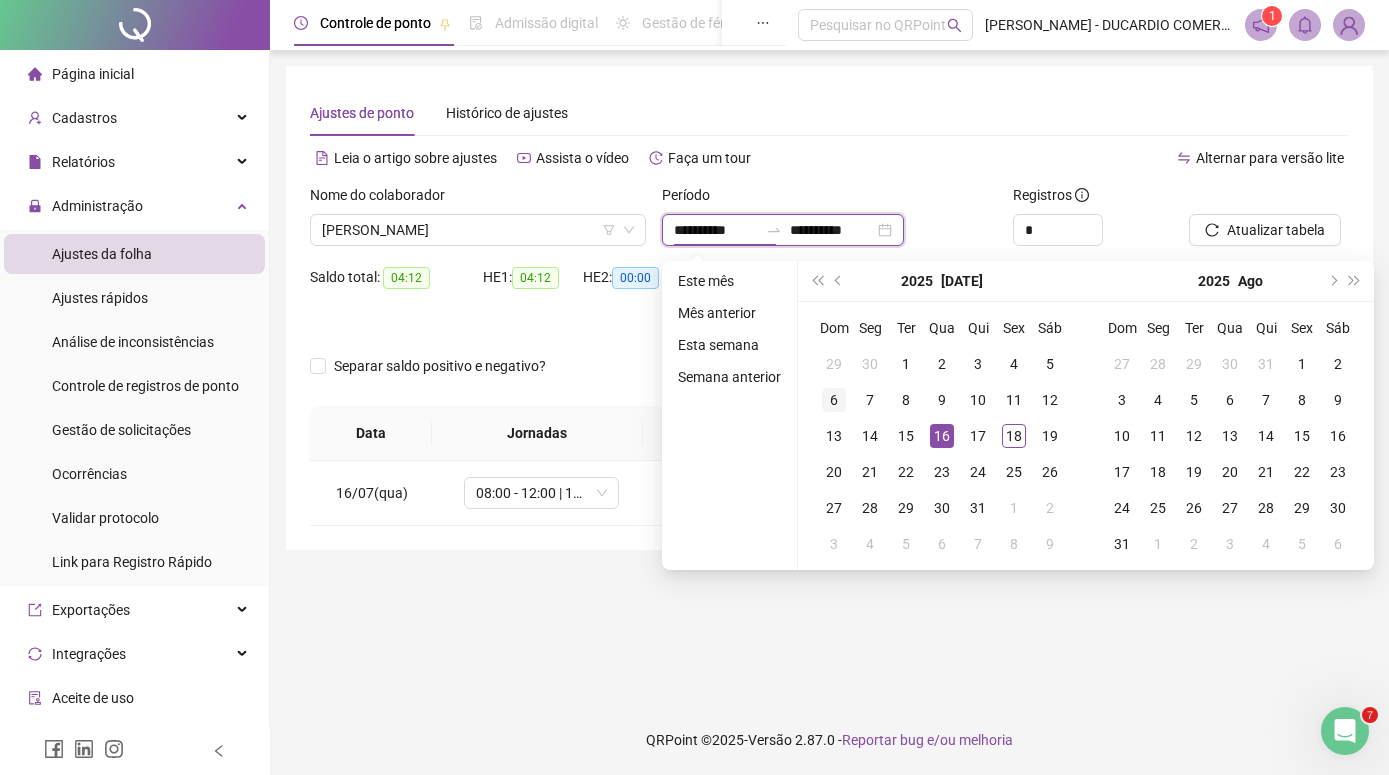 type on "**********" 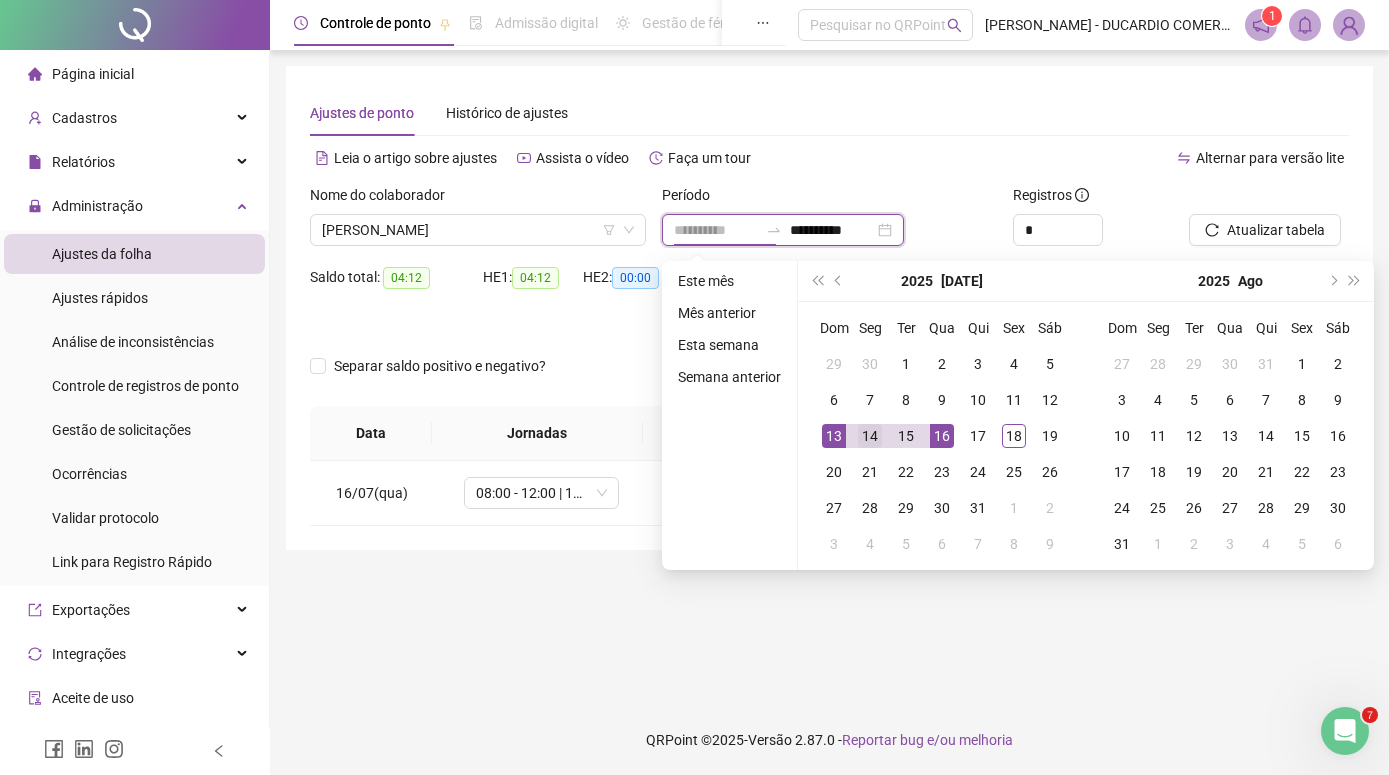 type on "**********" 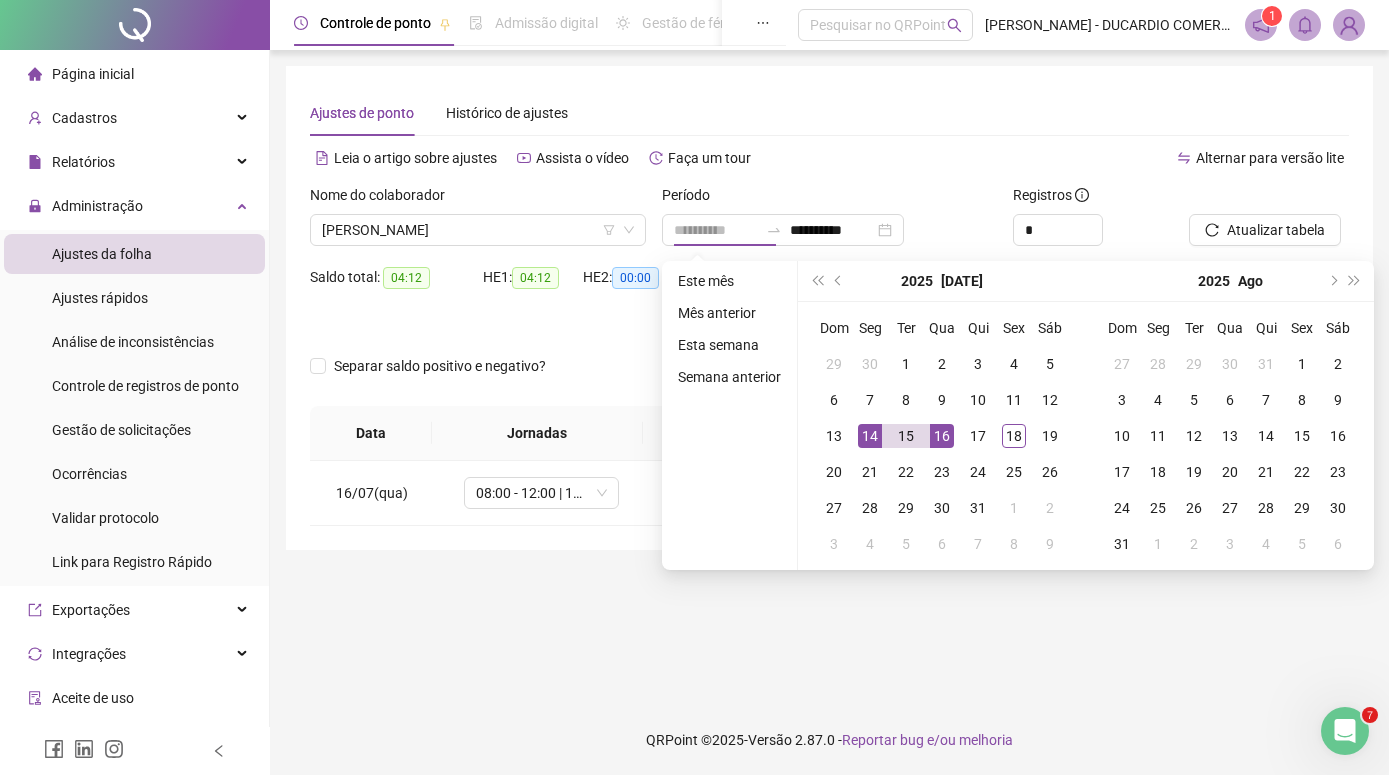 click on "14" at bounding box center (870, 436) 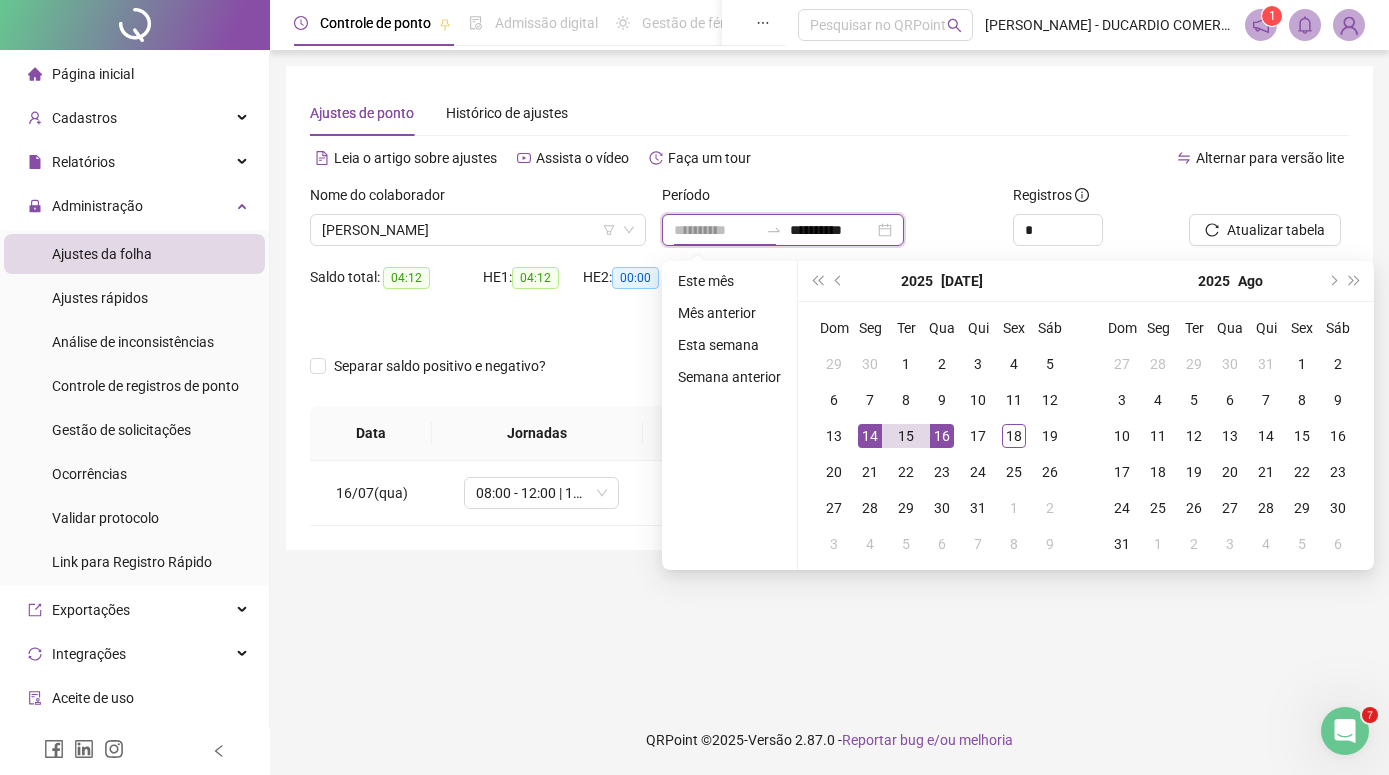 type on "**********" 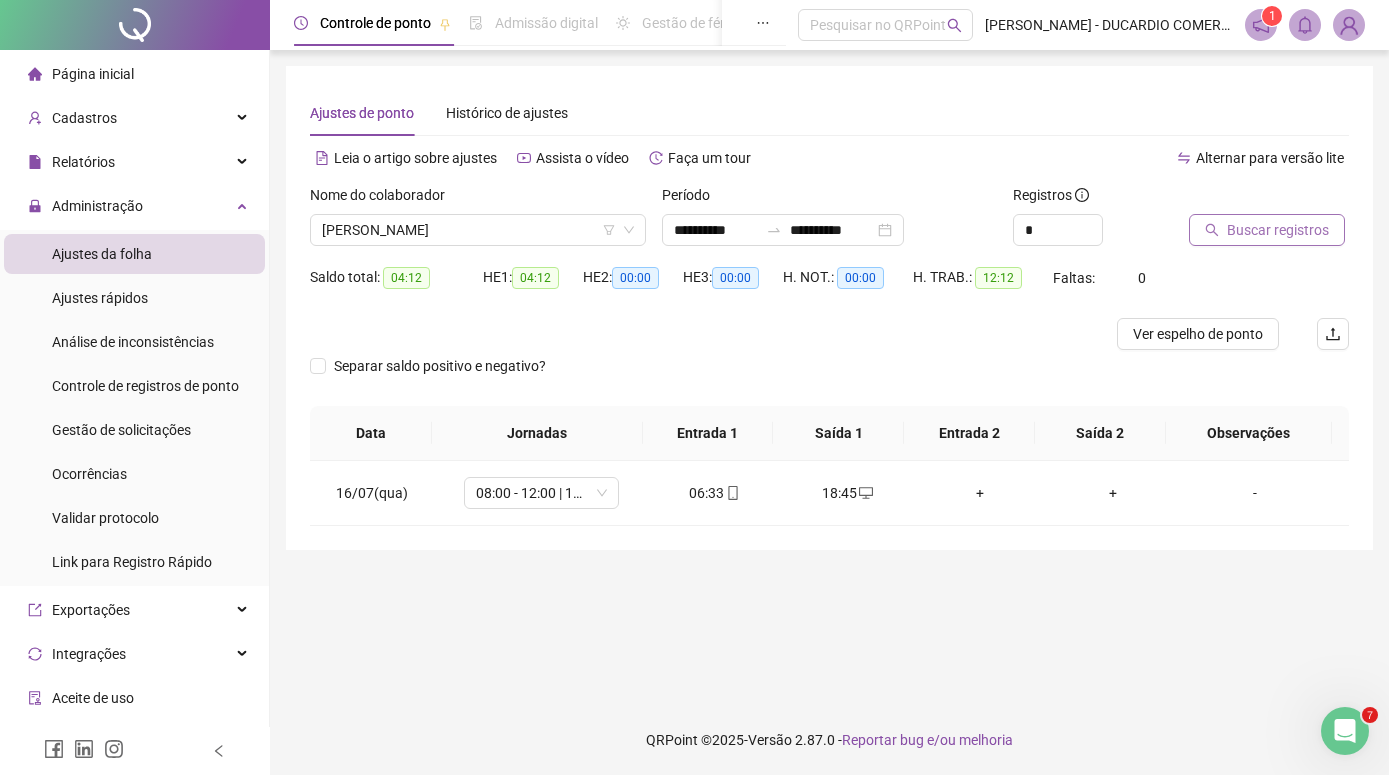click on "Buscar registros" at bounding box center (1278, 230) 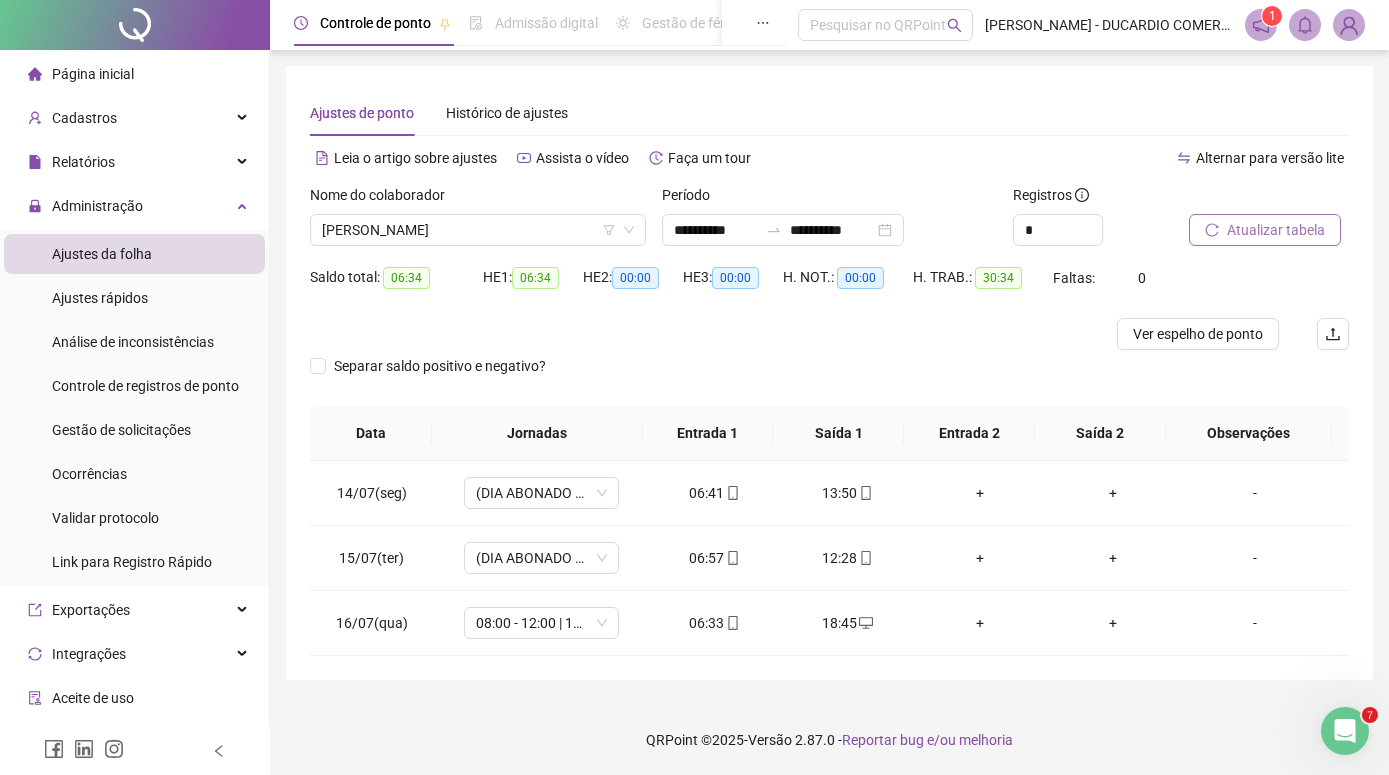 click at bounding box center [1349, 25] 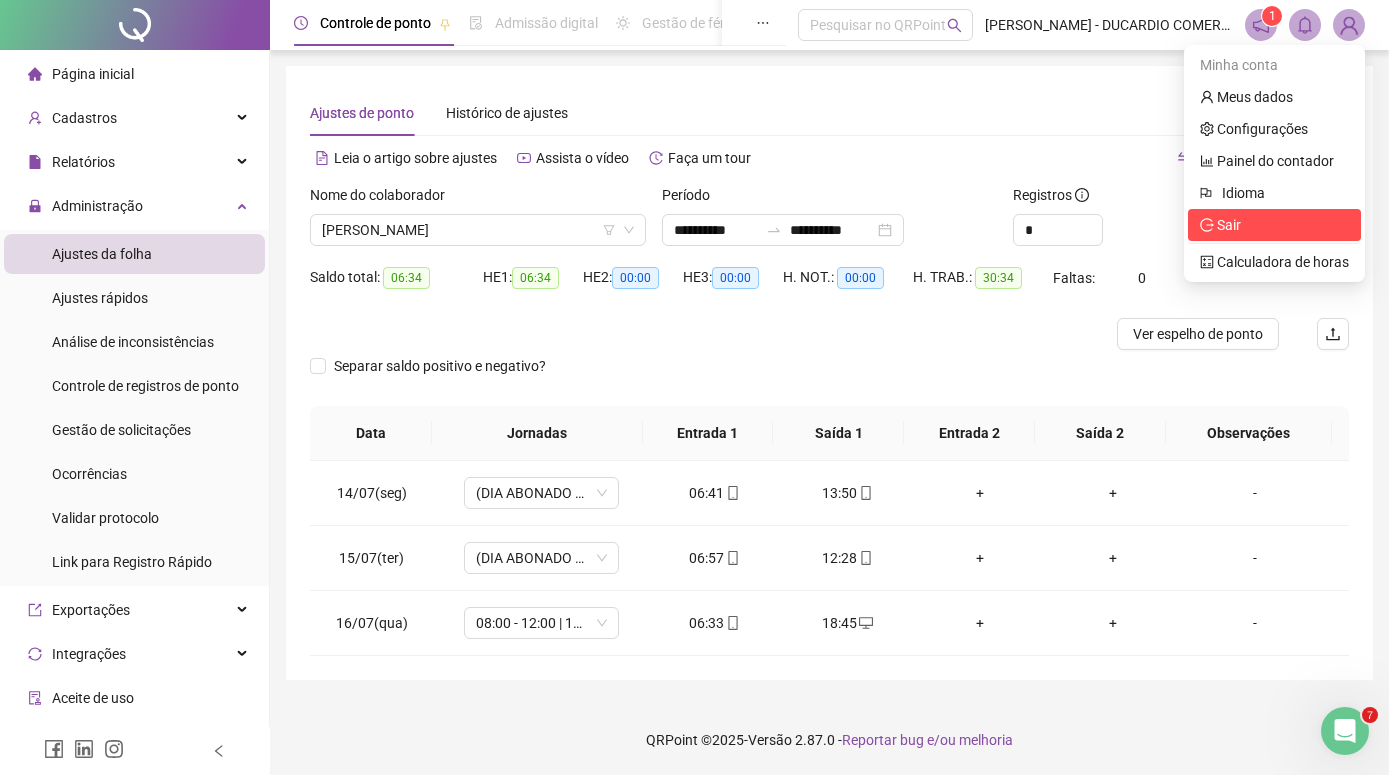 click on "Sair" at bounding box center [1229, 225] 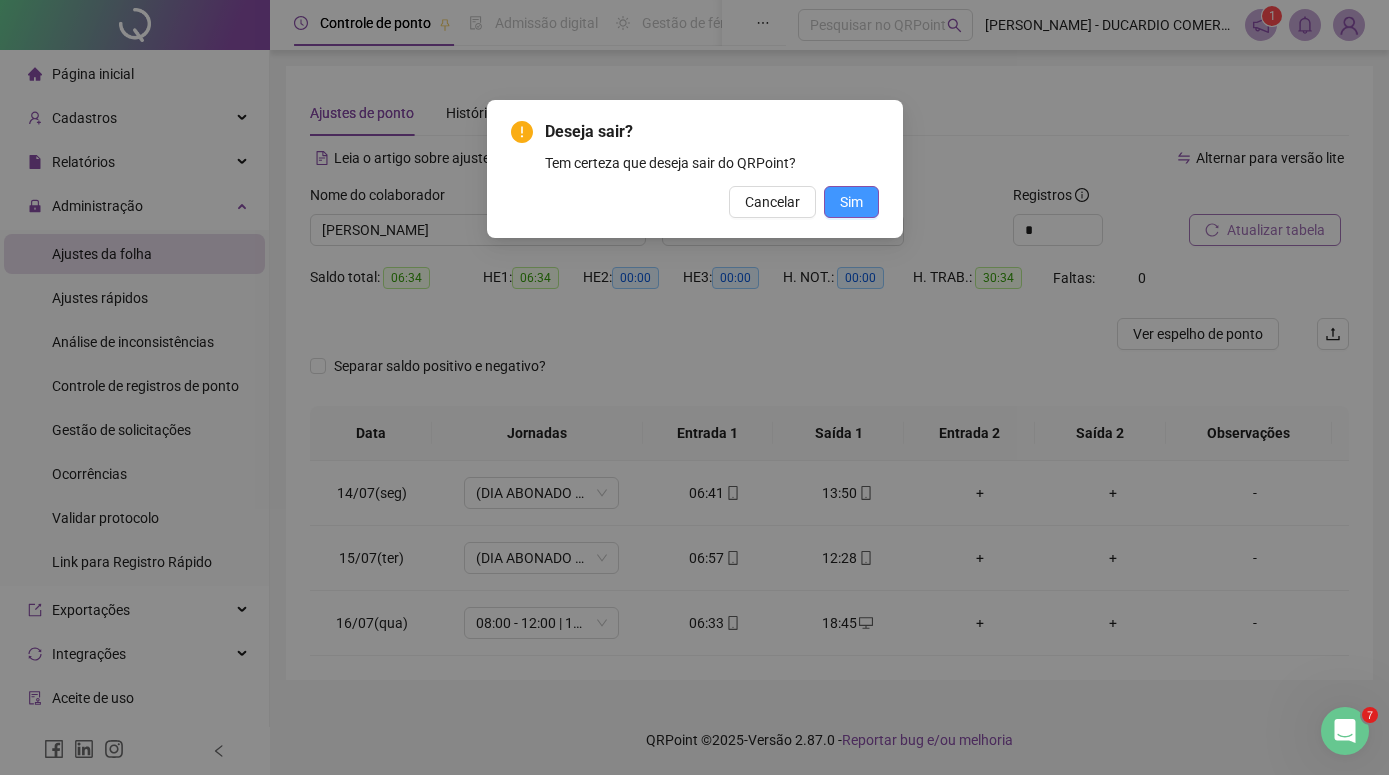 click on "Sim" at bounding box center (851, 202) 